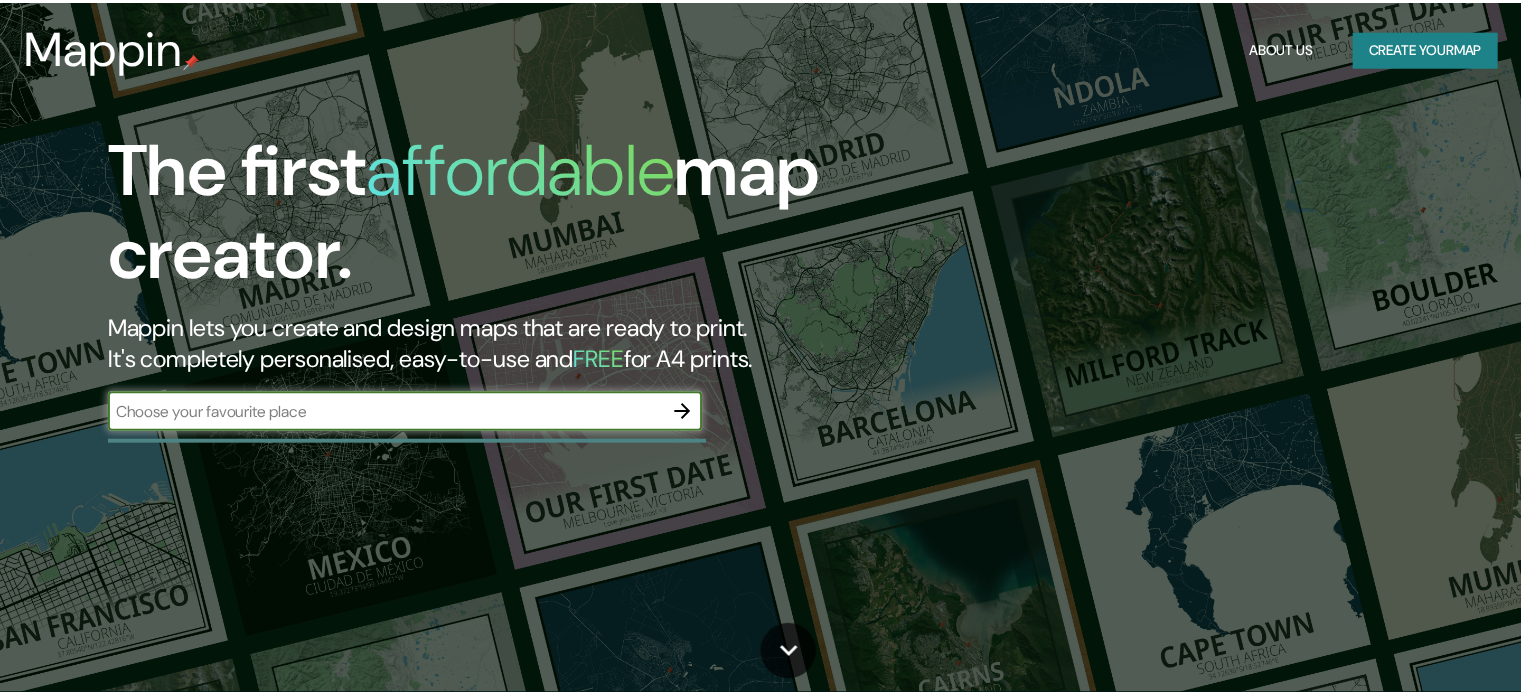 scroll, scrollTop: 0, scrollLeft: 0, axis: both 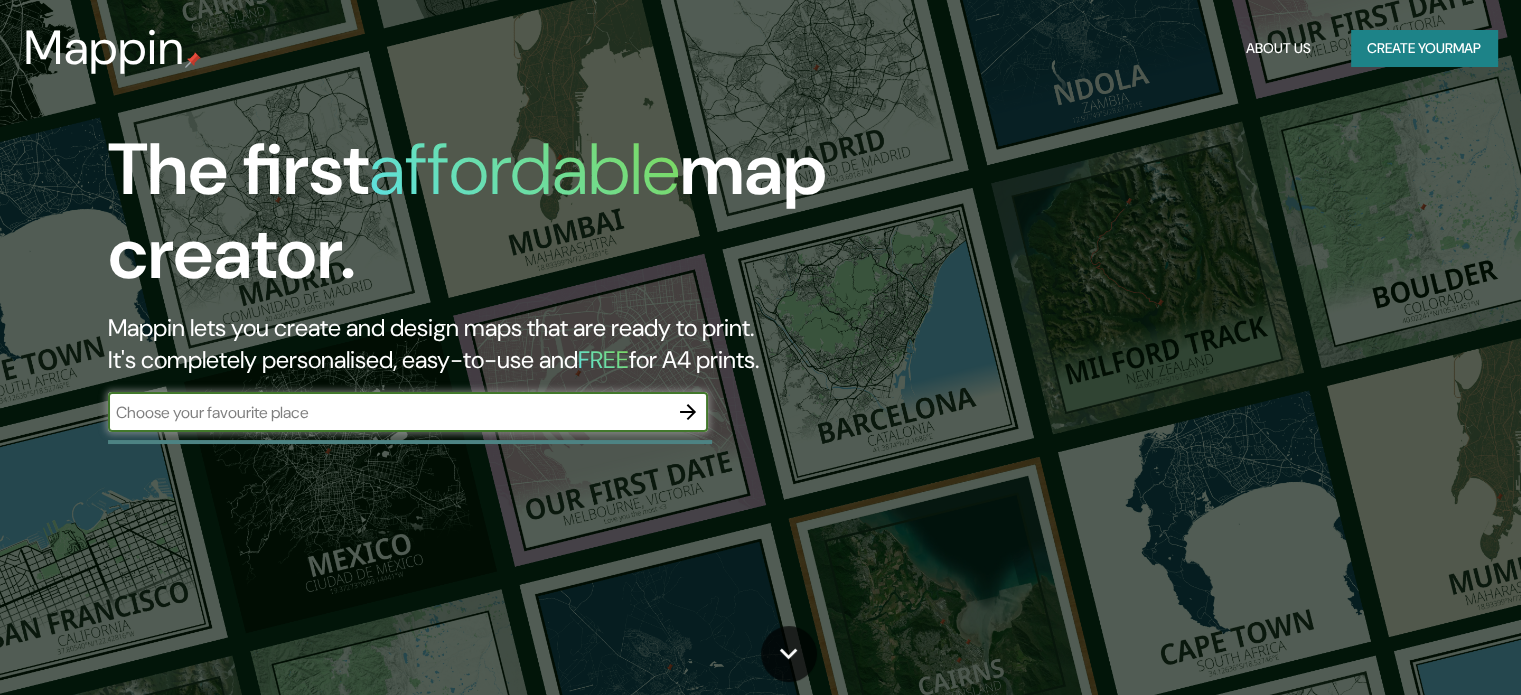 click at bounding box center (388, 412) 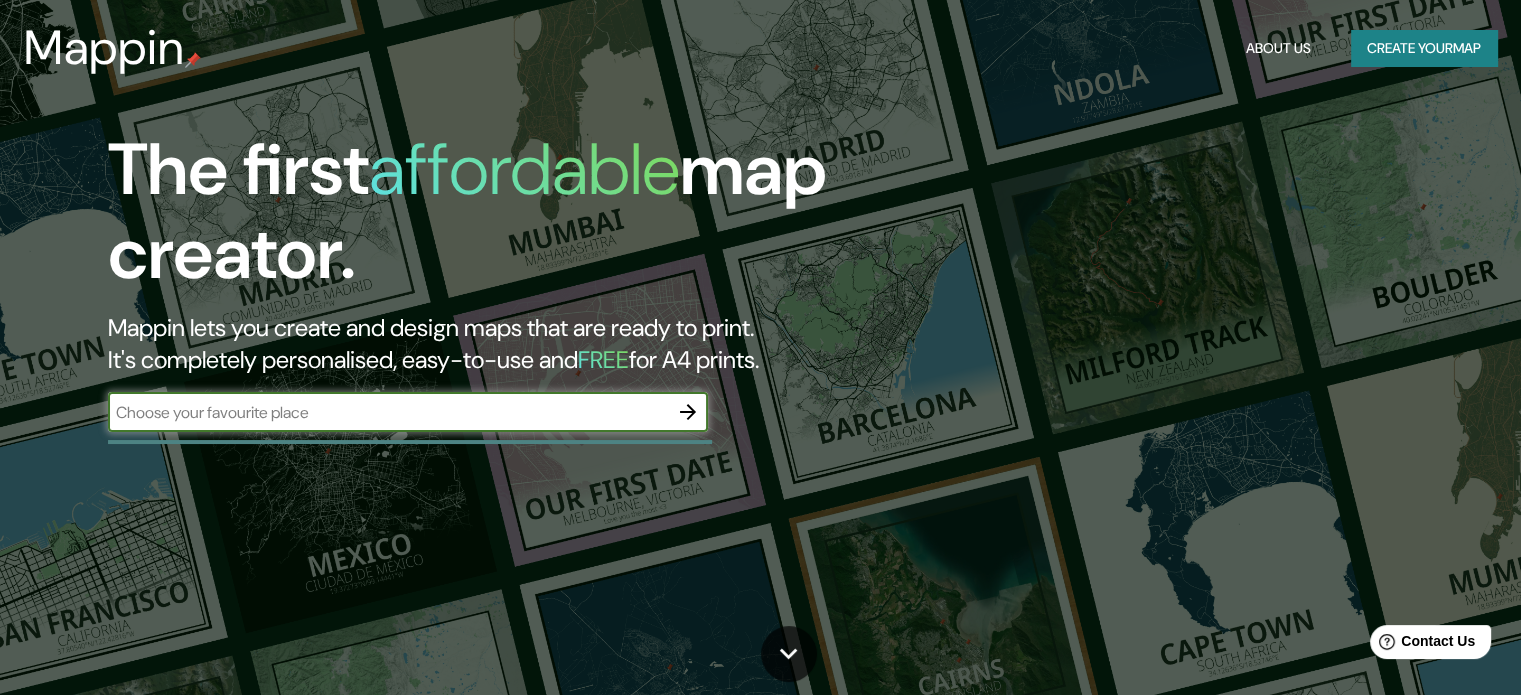 scroll, scrollTop: 0, scrollLeft: 0, axis: both 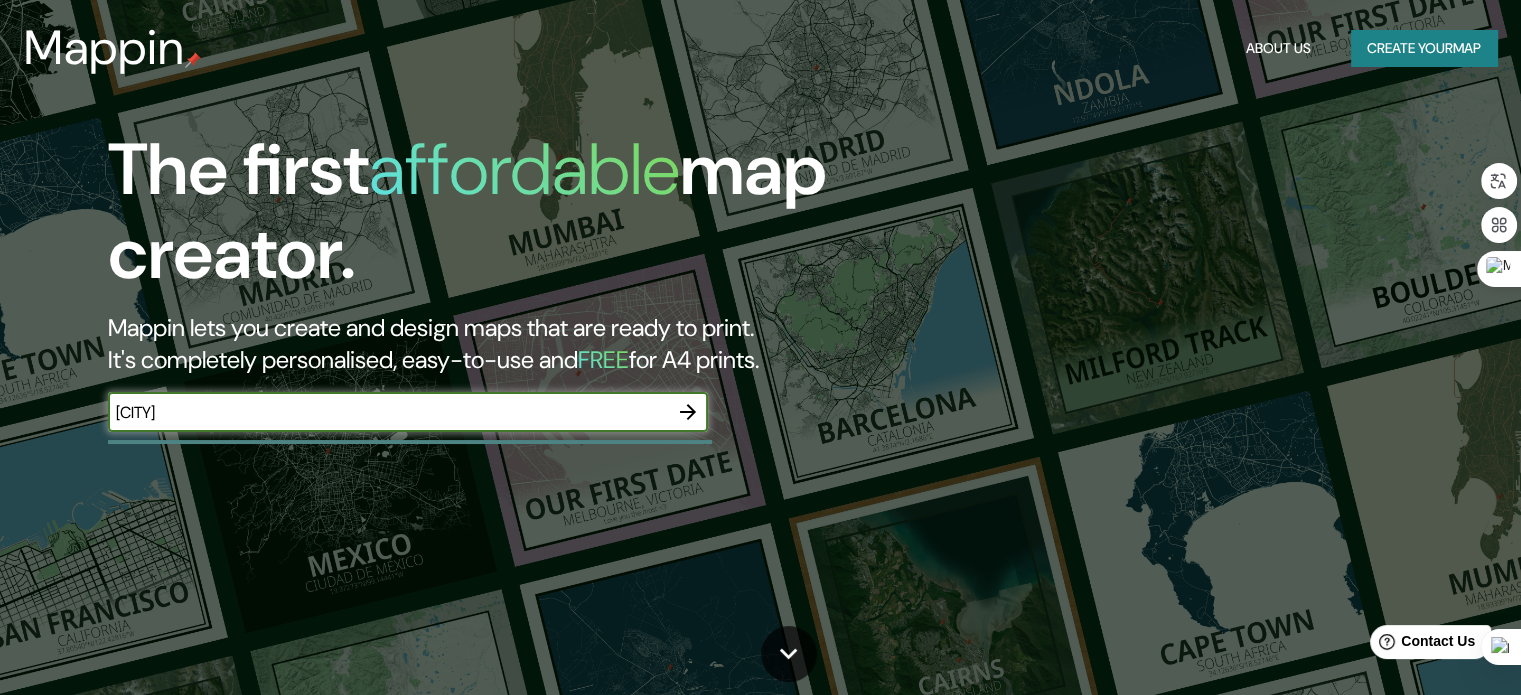 type on "[CITY]" 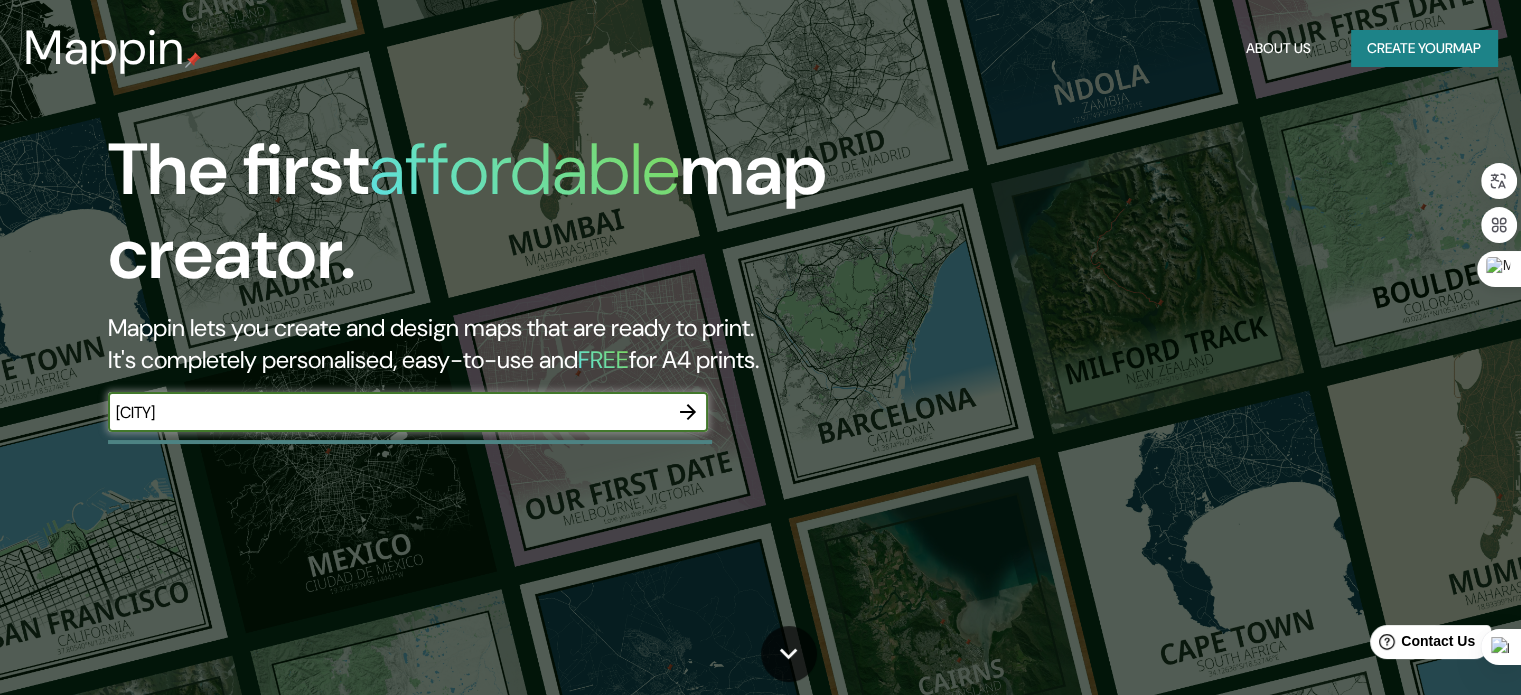 click 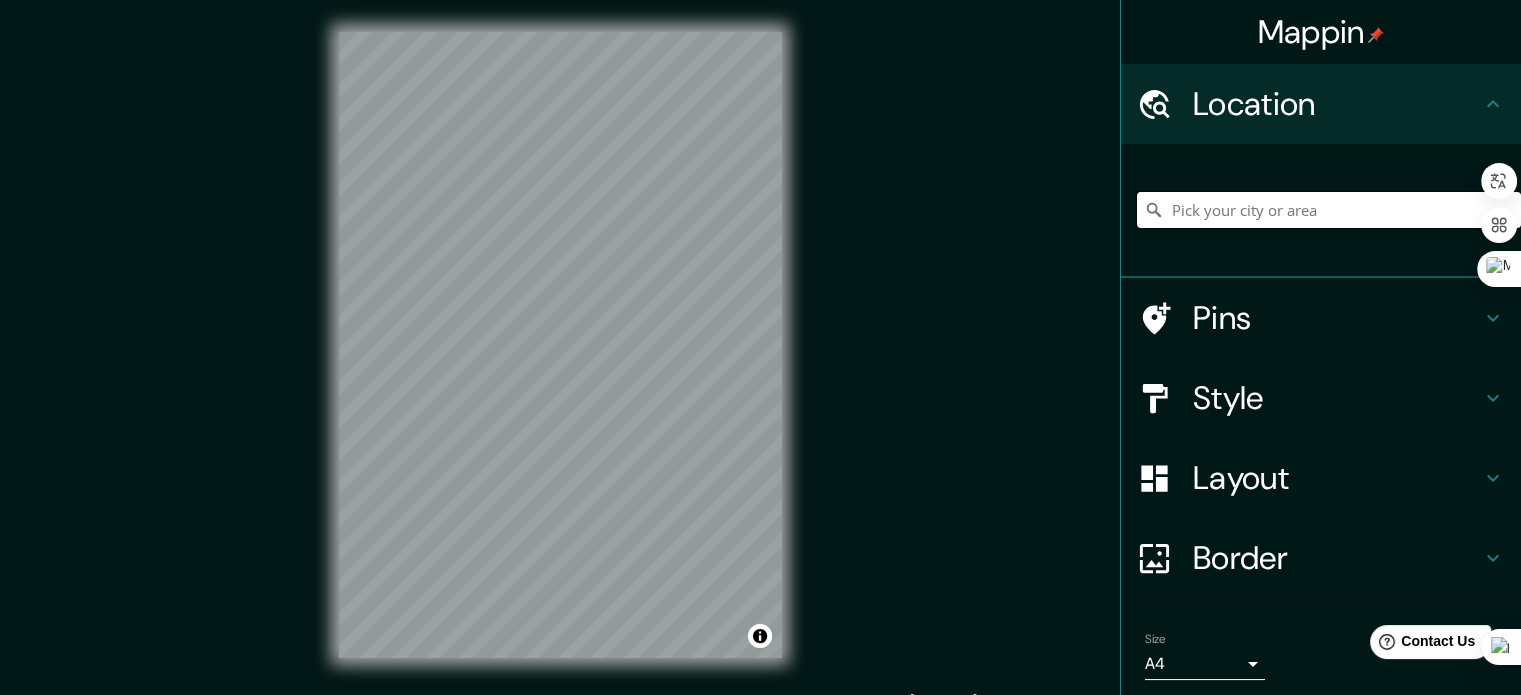 click at bounding box center [1329, 210] 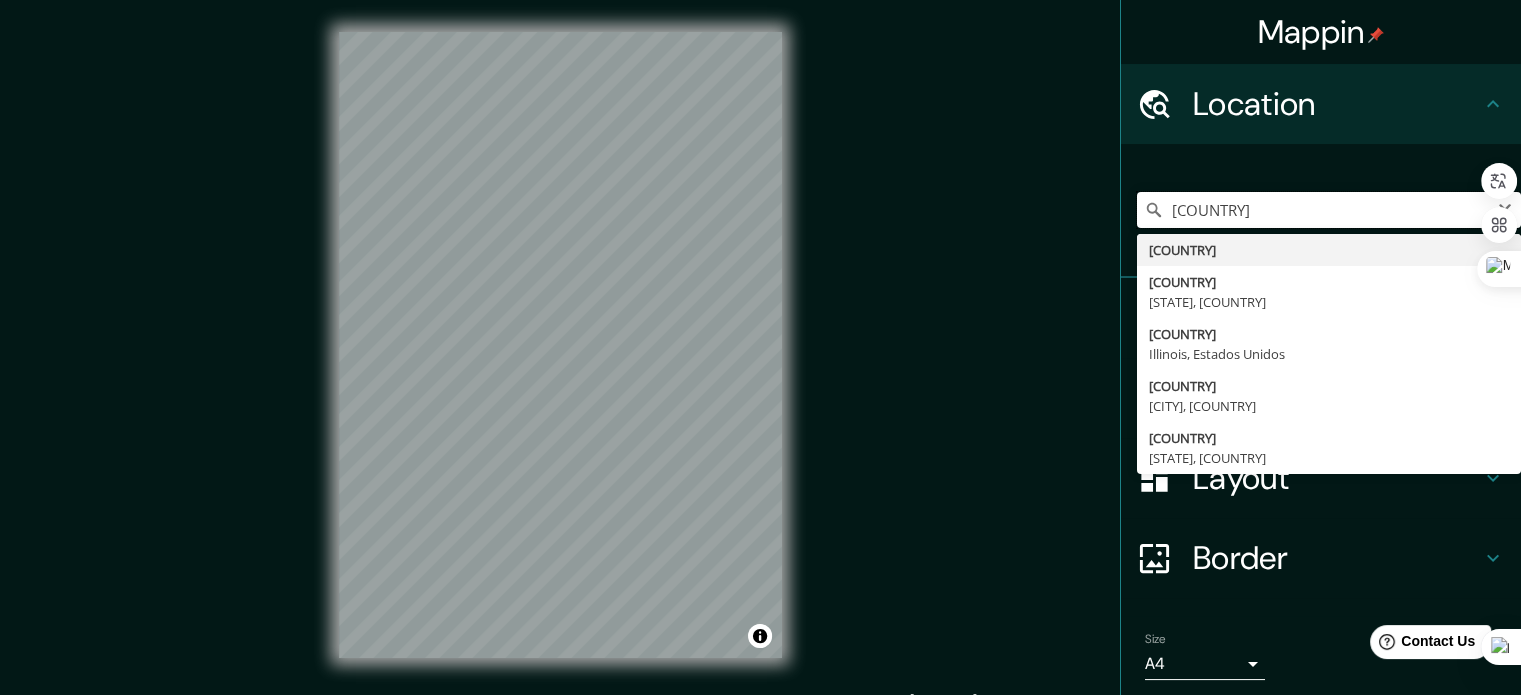 click on "[COUNTRY]" at bounding box center [1329, 210] 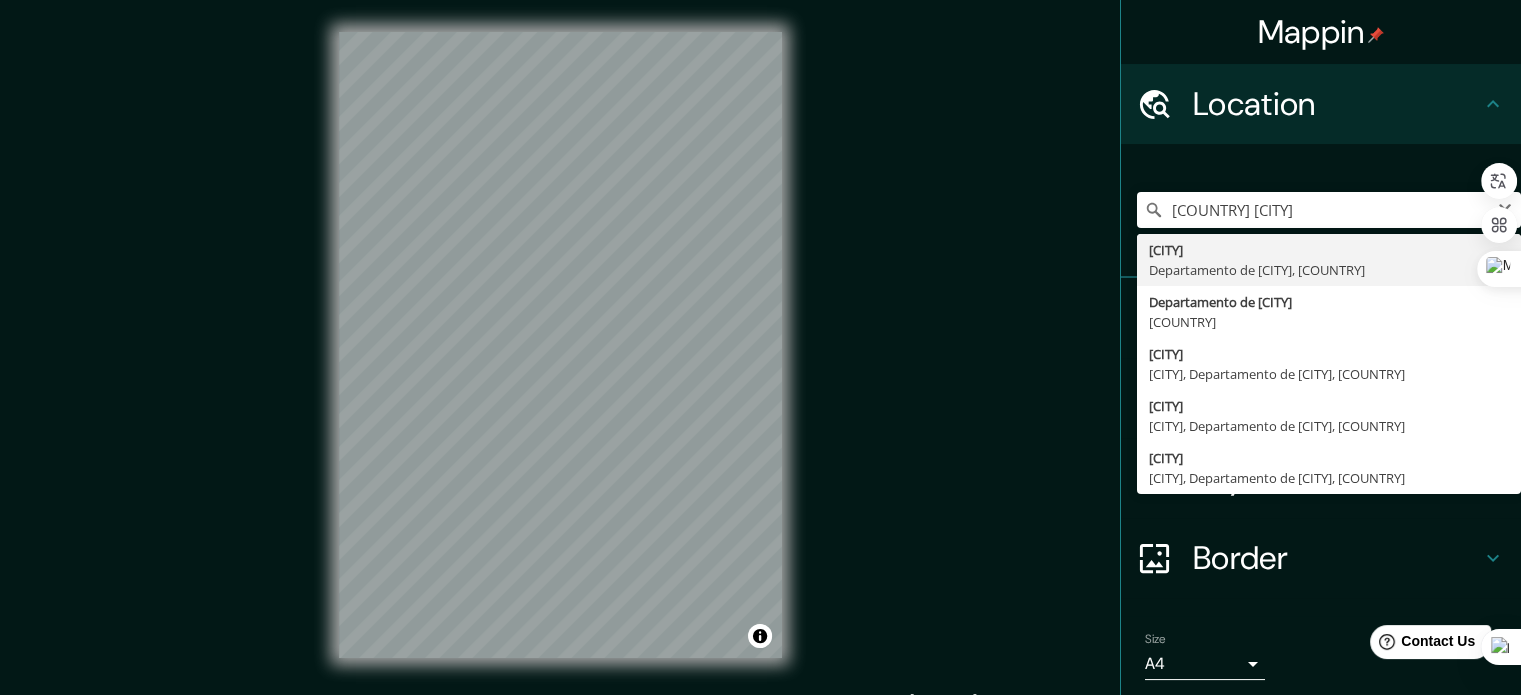 type on "[CITY], Departamento de [CITY], [COUNTRY]" 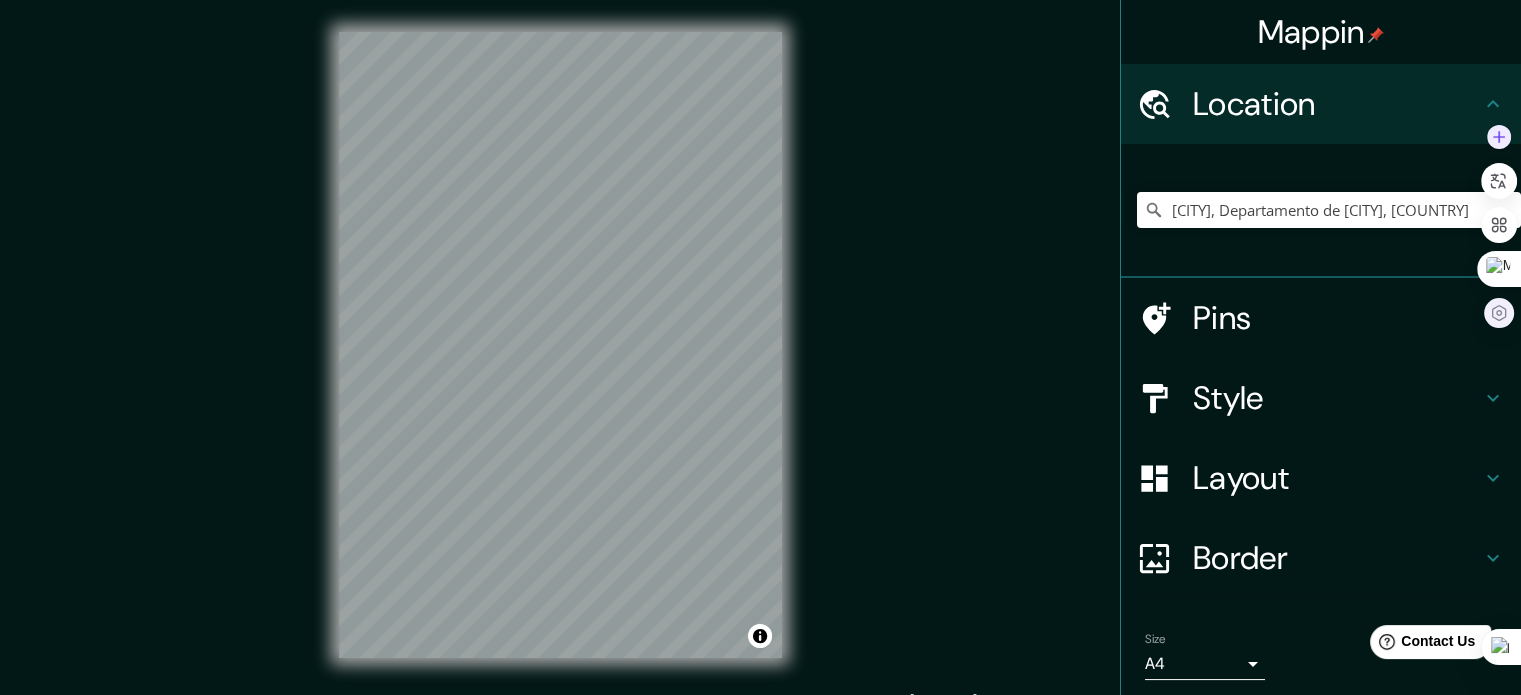 click at bounding box center (1499, 313) 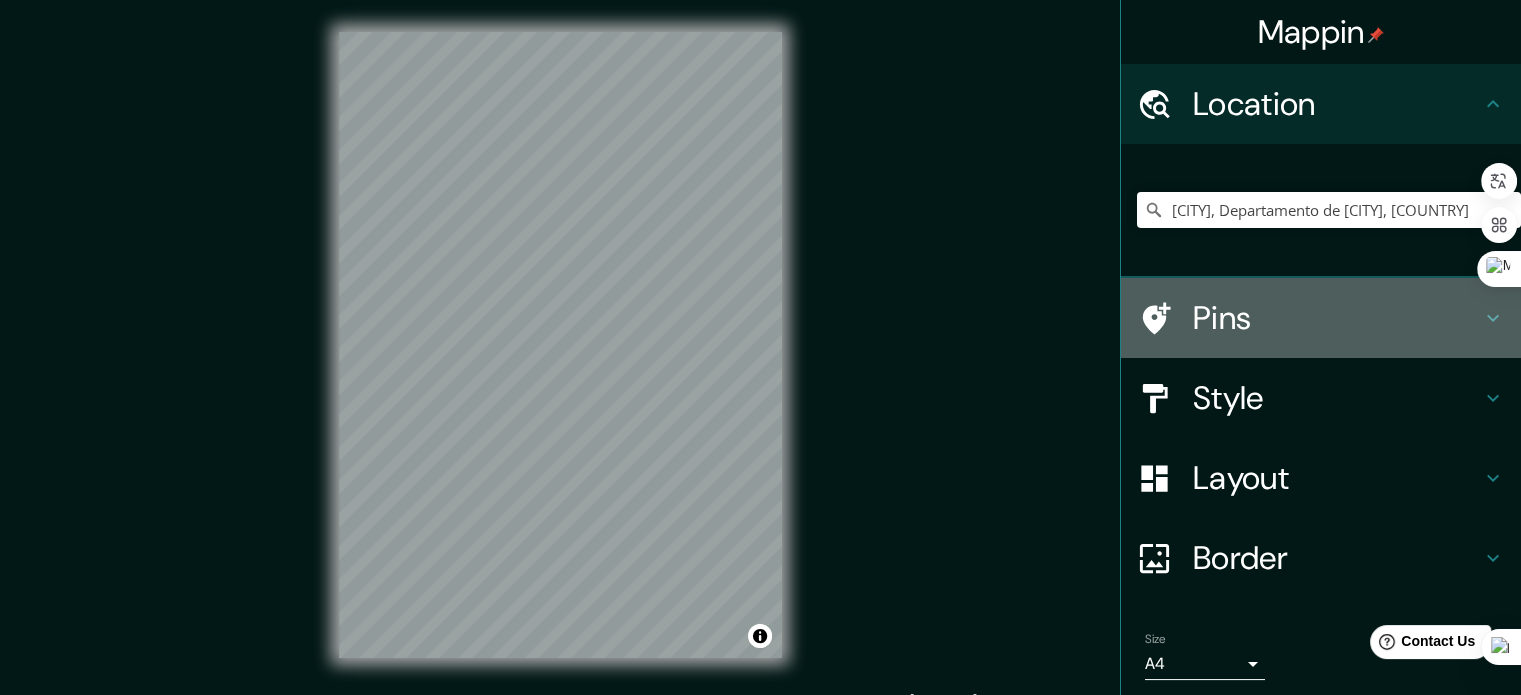 click on "Pins" at bounding box center (1337, 318) 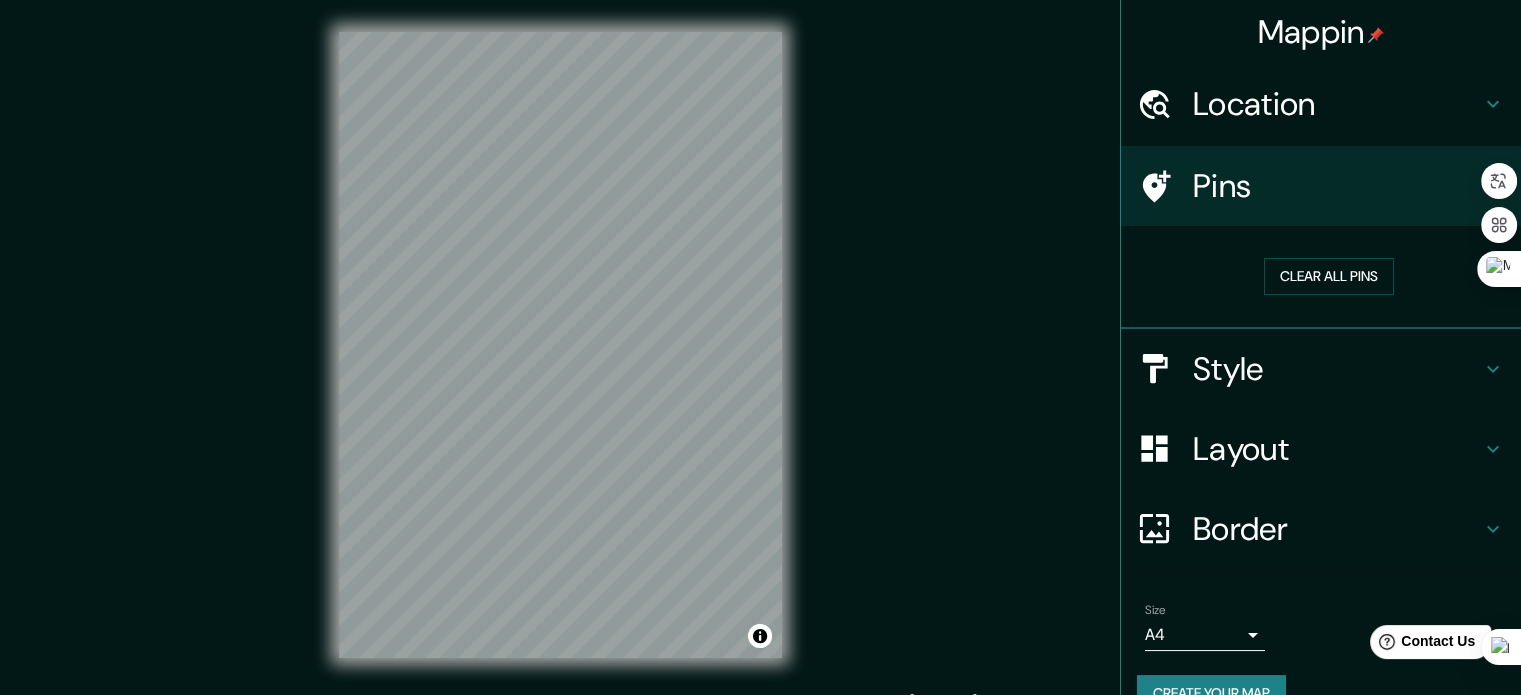 click on "Style" at bounding box center [1337, 369] 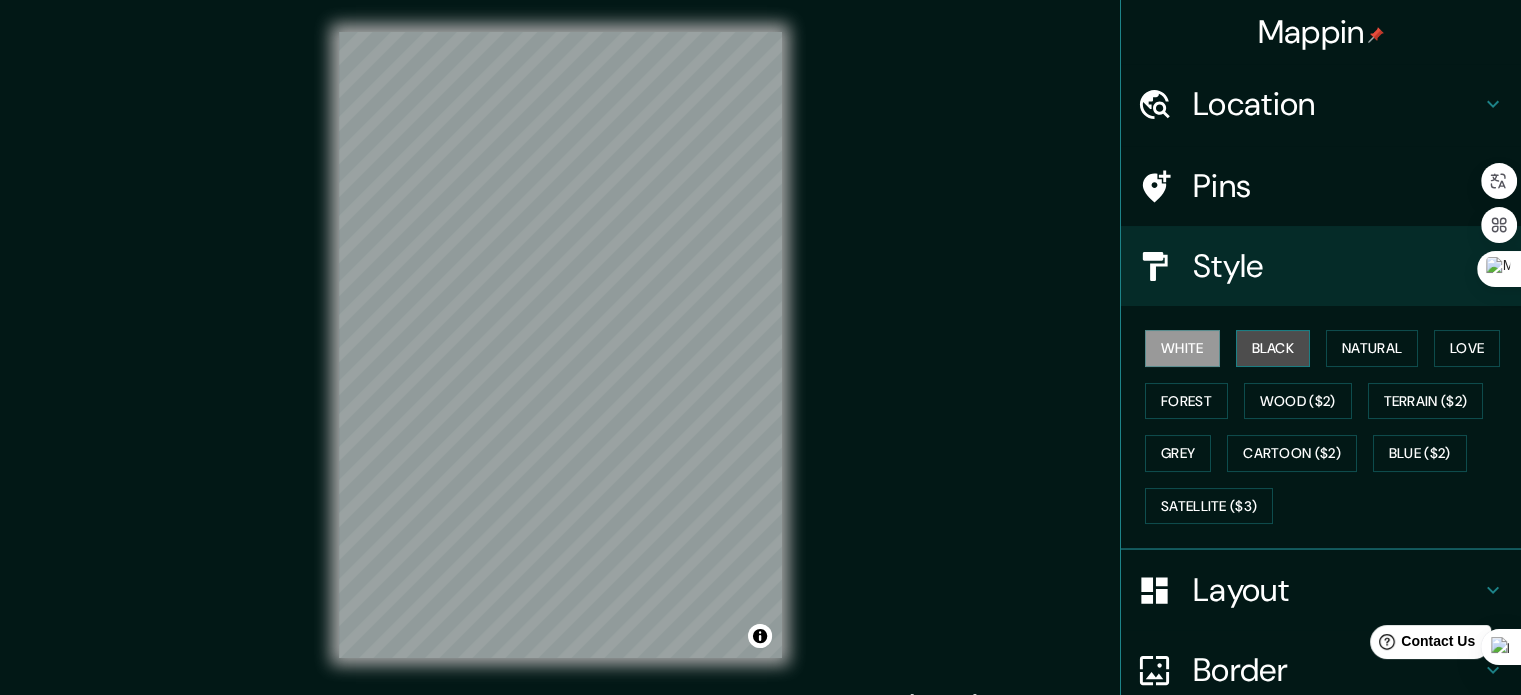 click on "Black" at bounding box center (1273, 348) 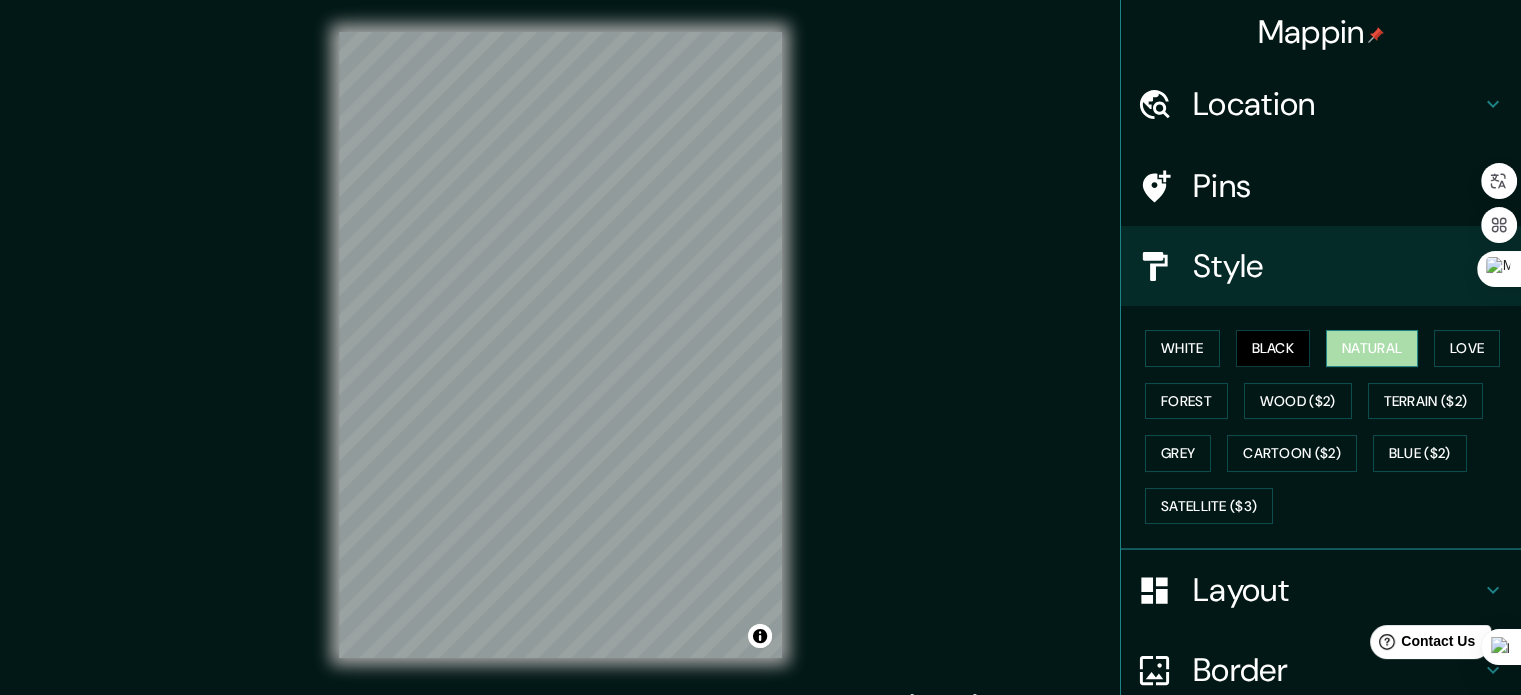 click on "Natural" at bounding box center [1372, 348] 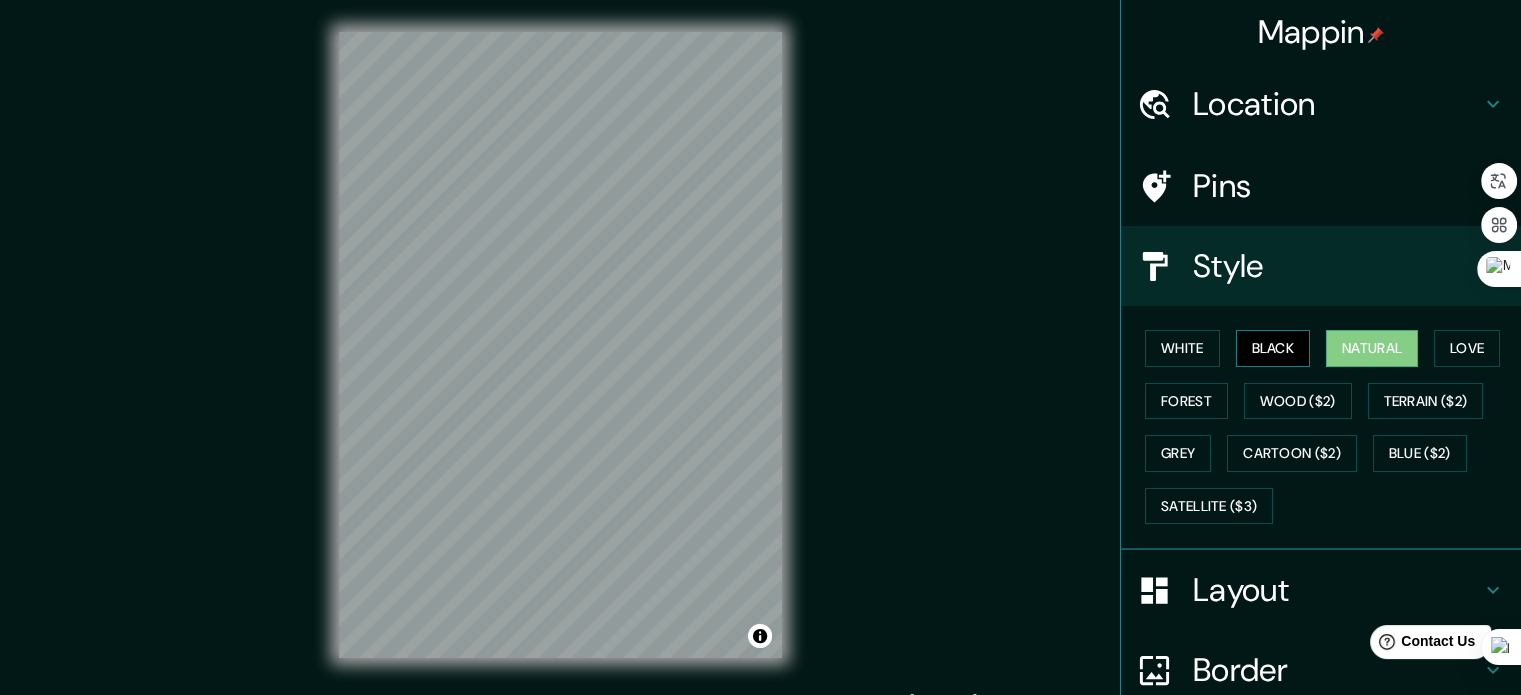 click on "Black" at bounding box center [1273, 348] 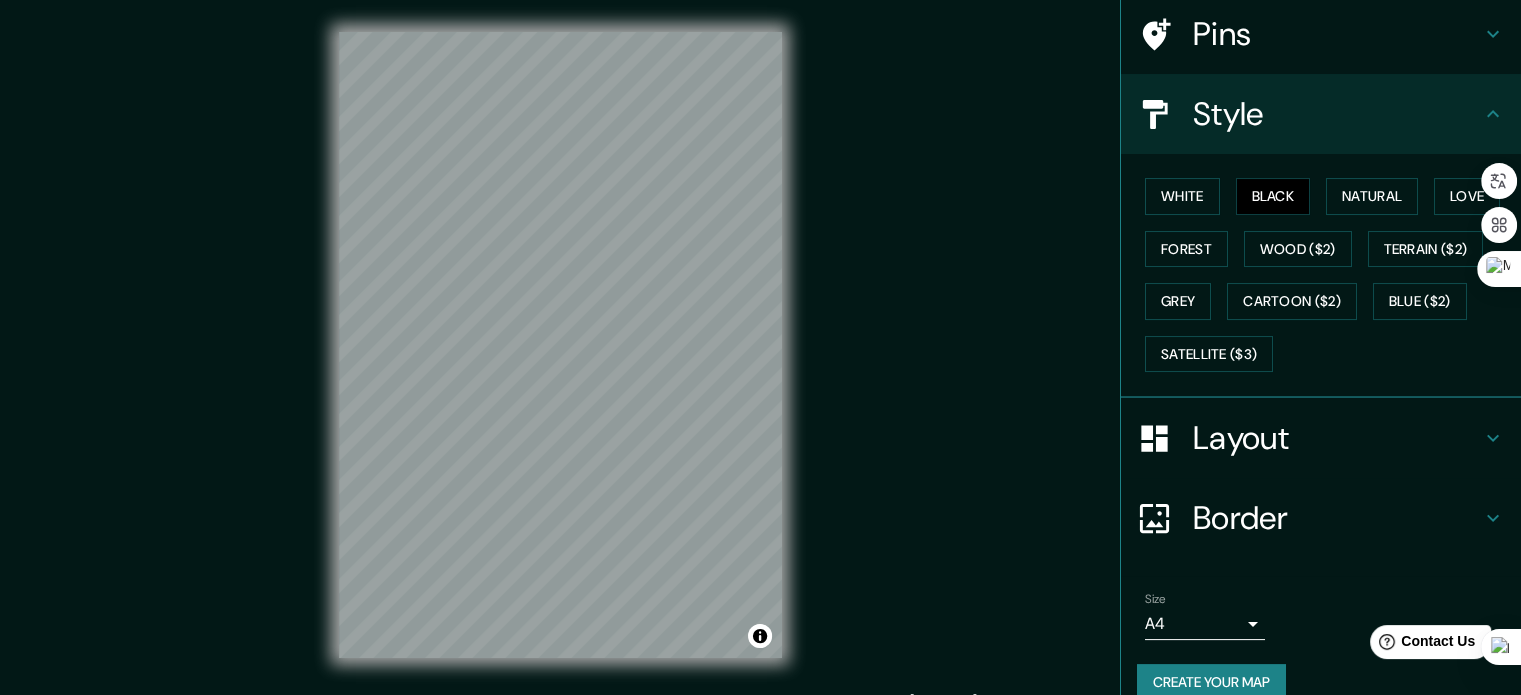 scroll, scrollTop: 178, scrollLeft: 0, axis: vertical 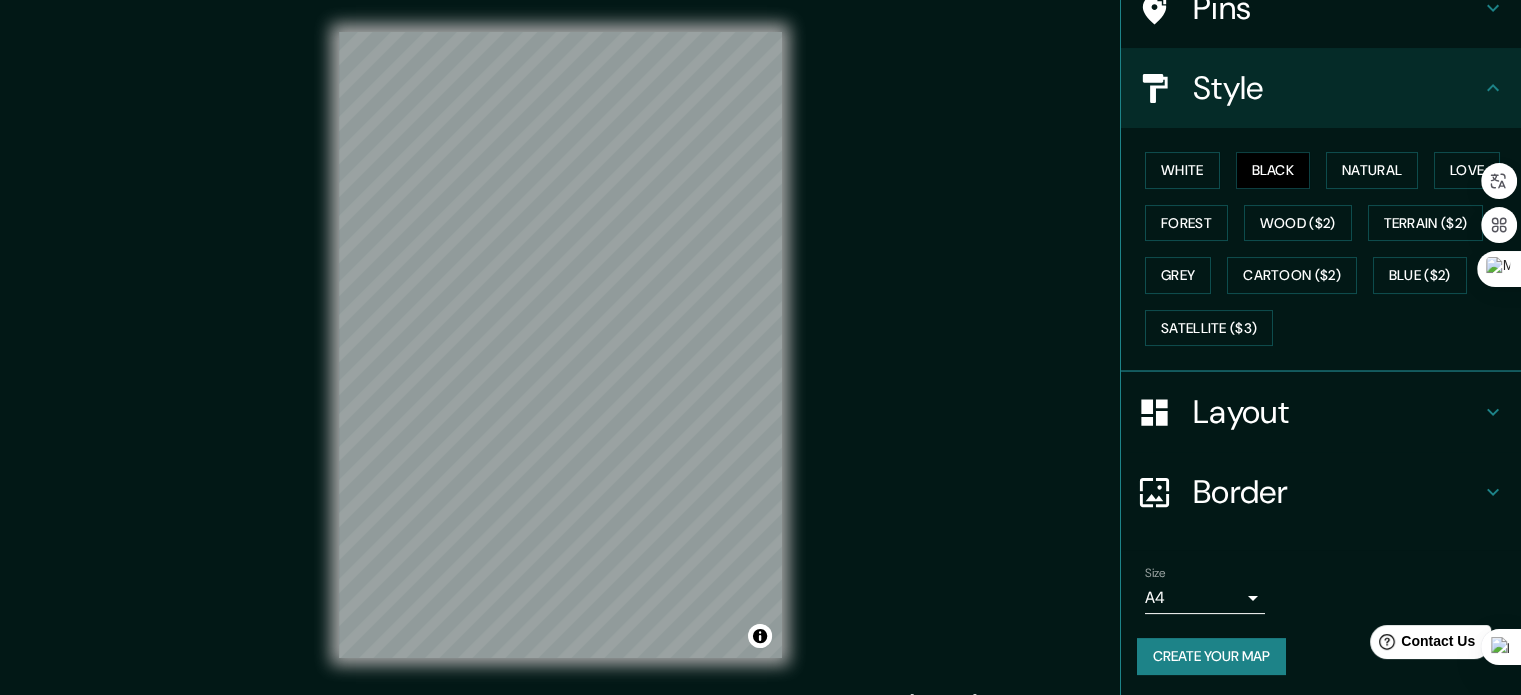 click on "Layout" at bounding box center [1337, 412] 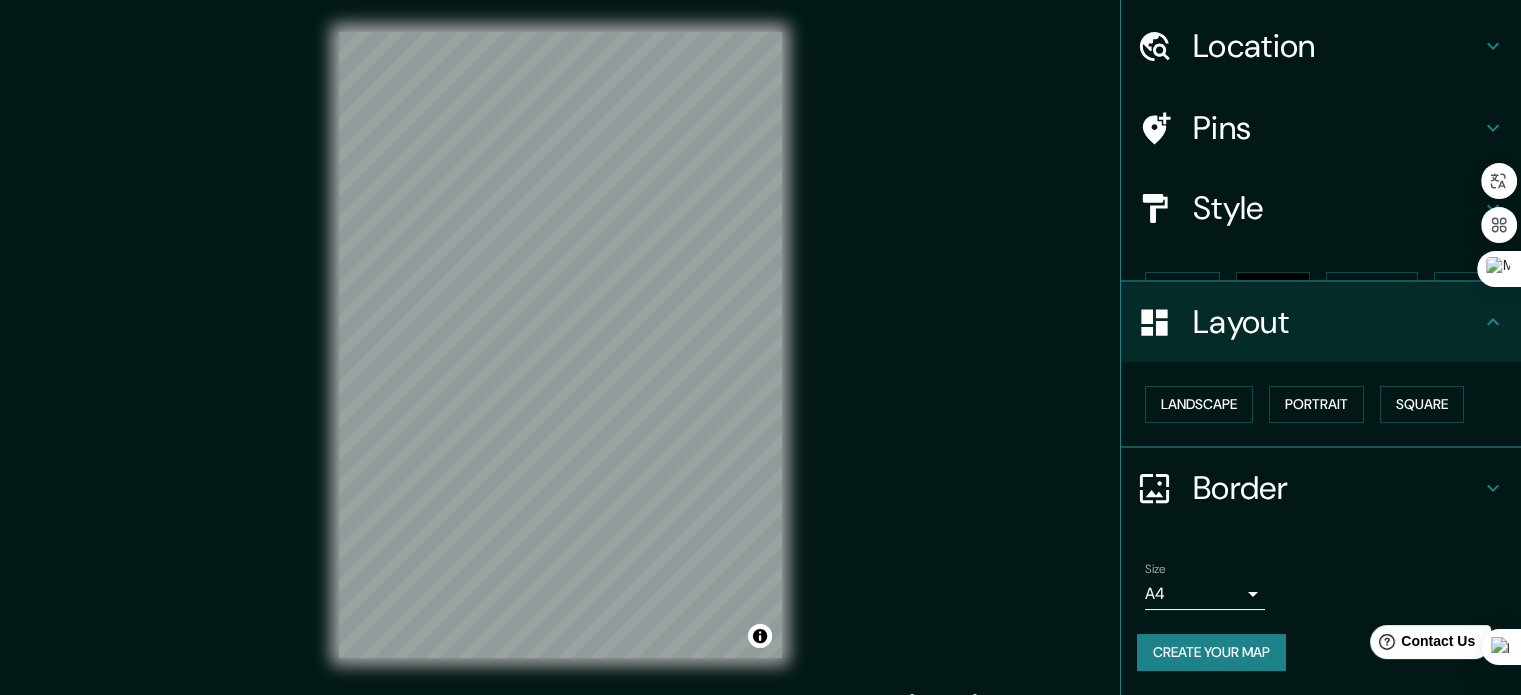 scroll, scrollTop: 22, scrollLeft: 0, axis: vertical 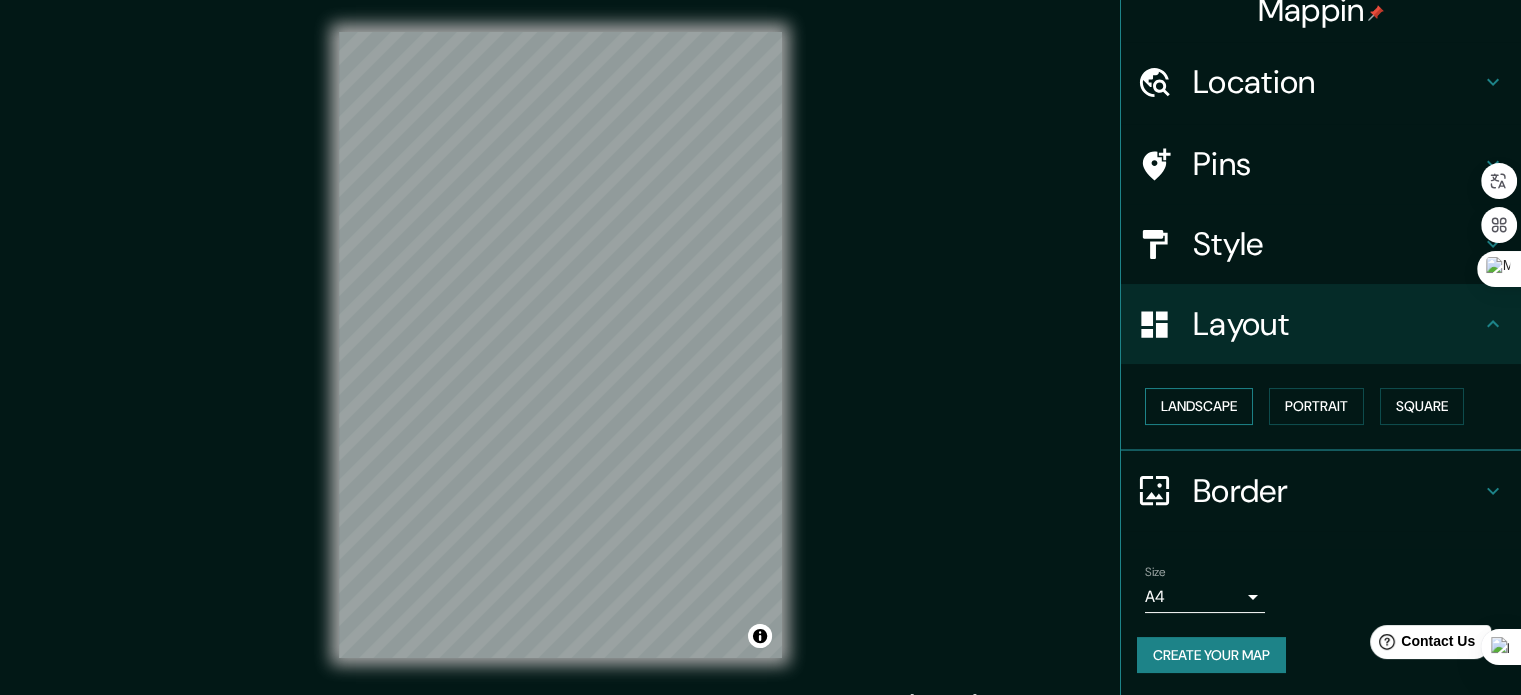 click on "Landscape" at bounding box center [1199, 406] 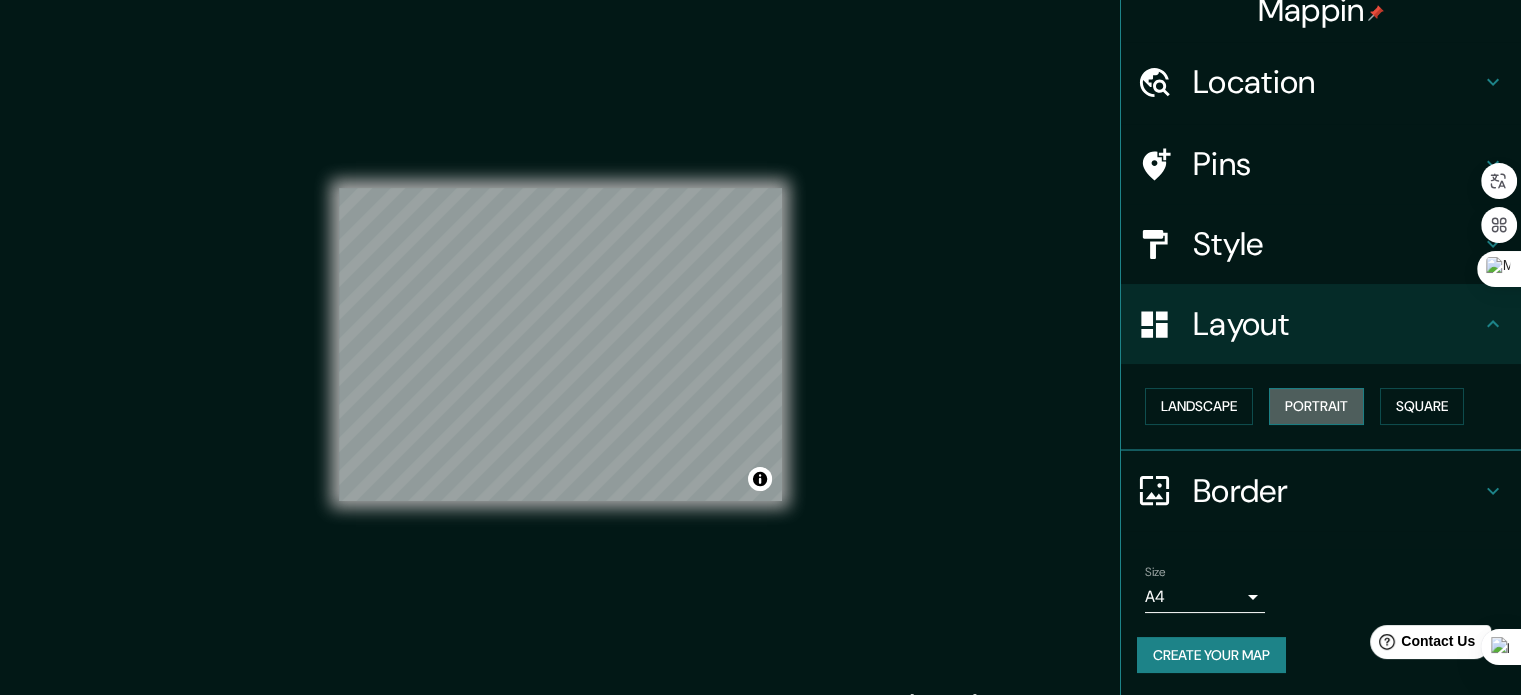 click on "Portrait" at bounding box center [1316, 406] 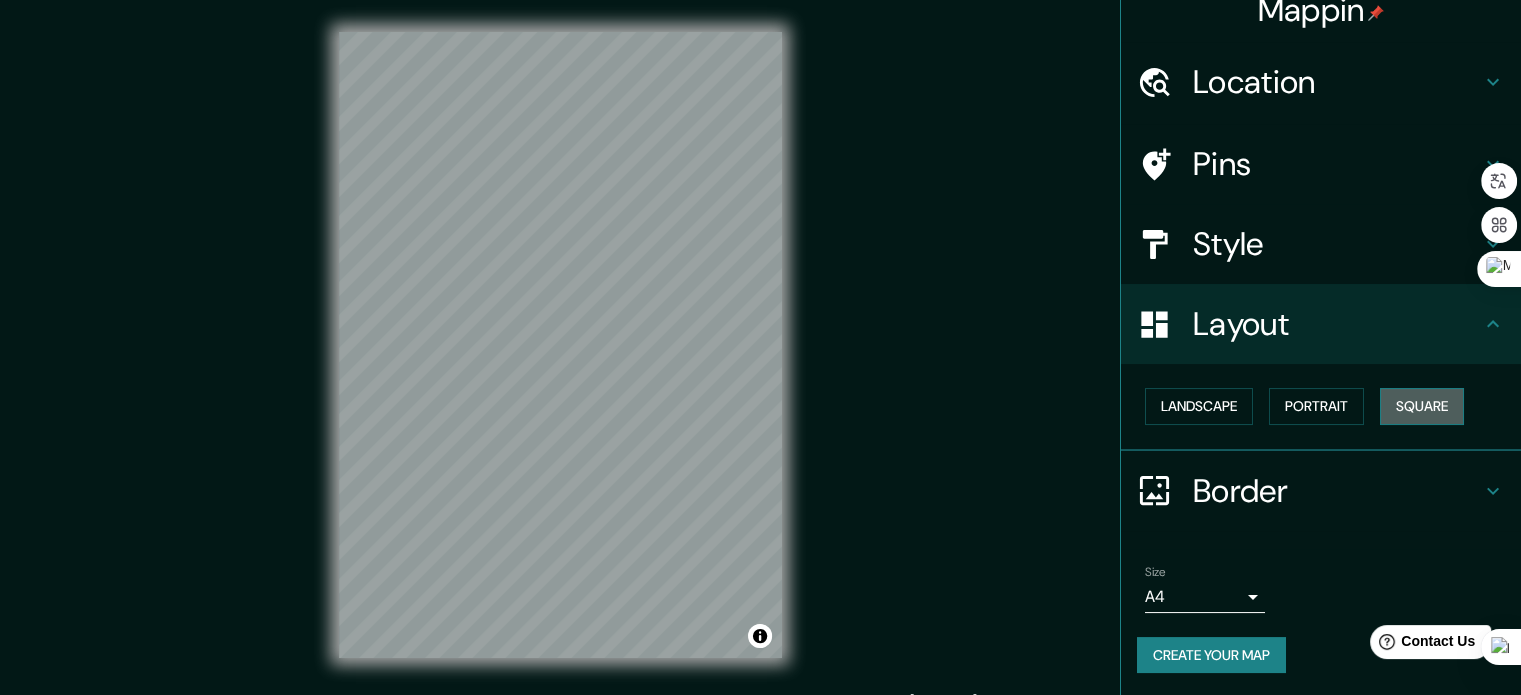 click on "Square" at bounding box center (1422, 406) 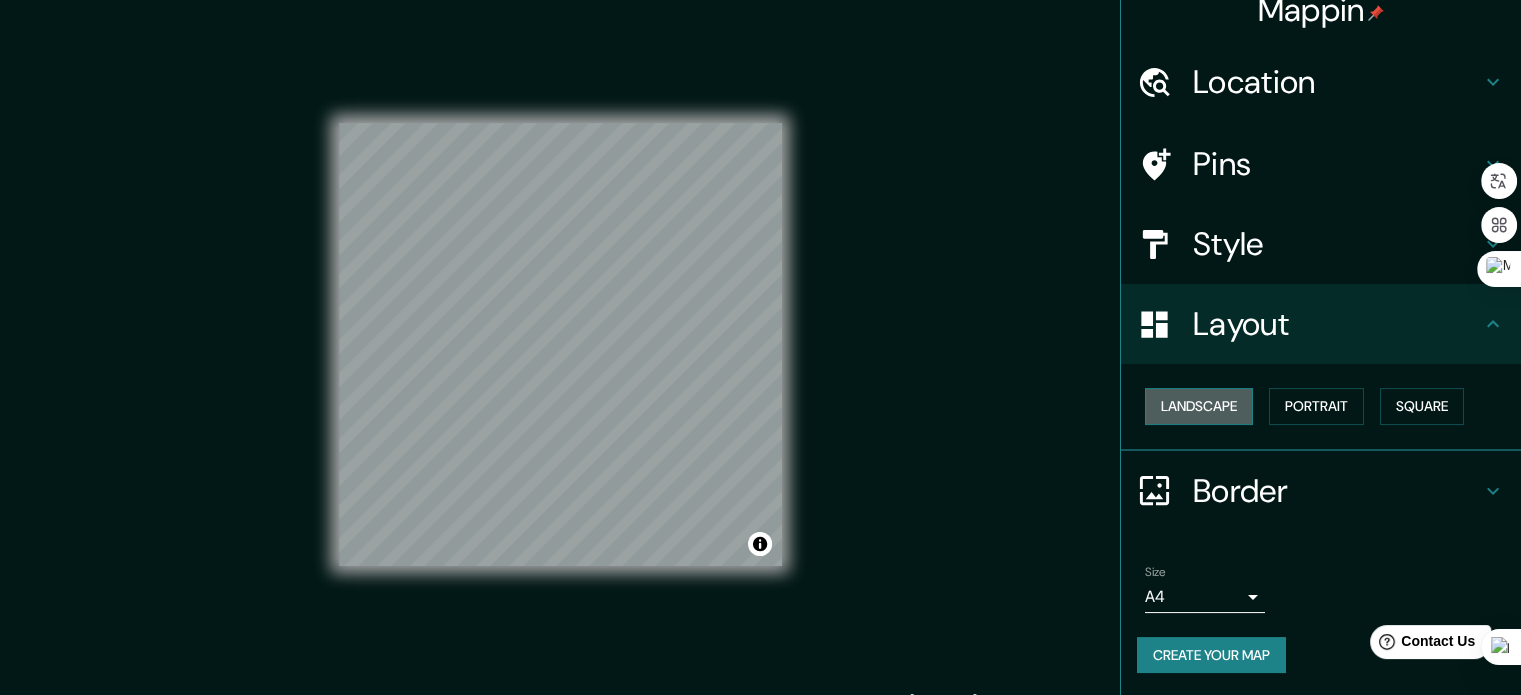 click on "Landscape" at bounding box center (1199, 406) 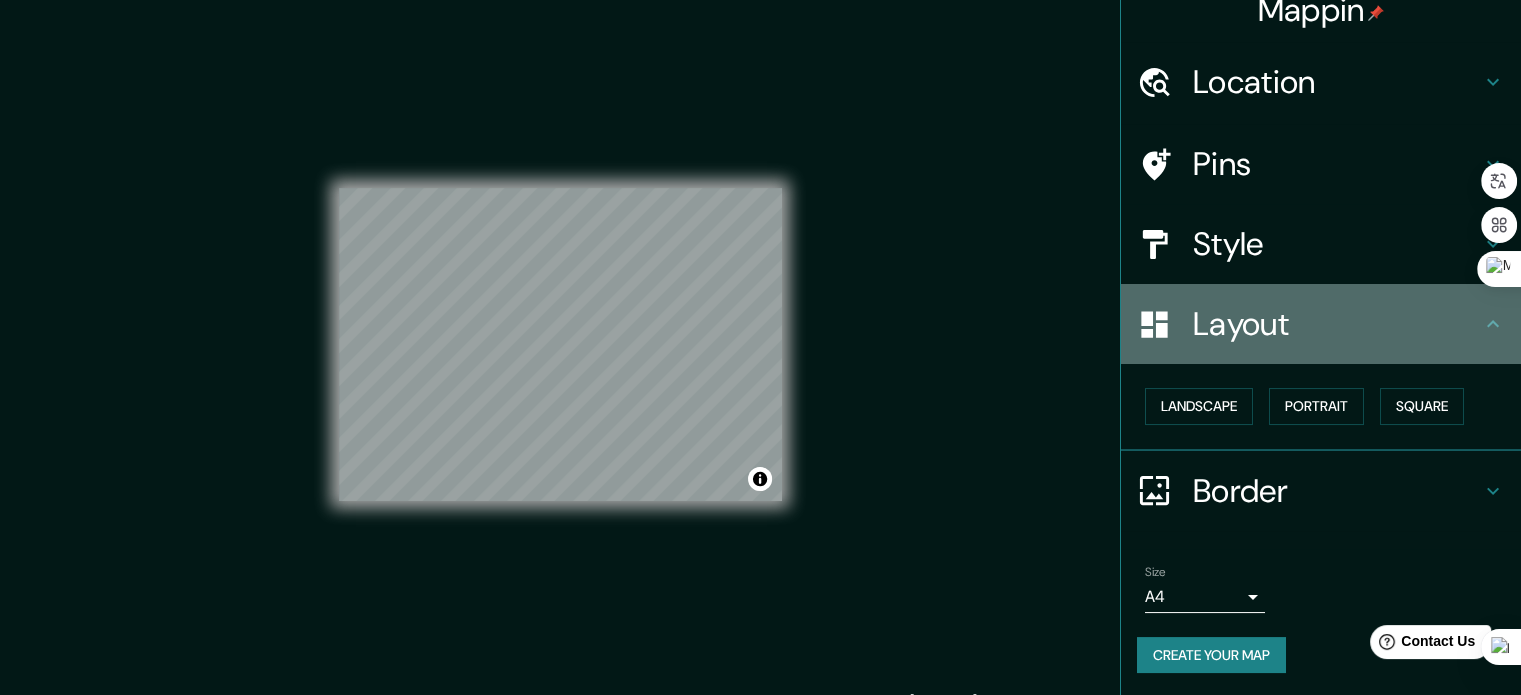 click on "Layout" at bounding box center [1337, 324] 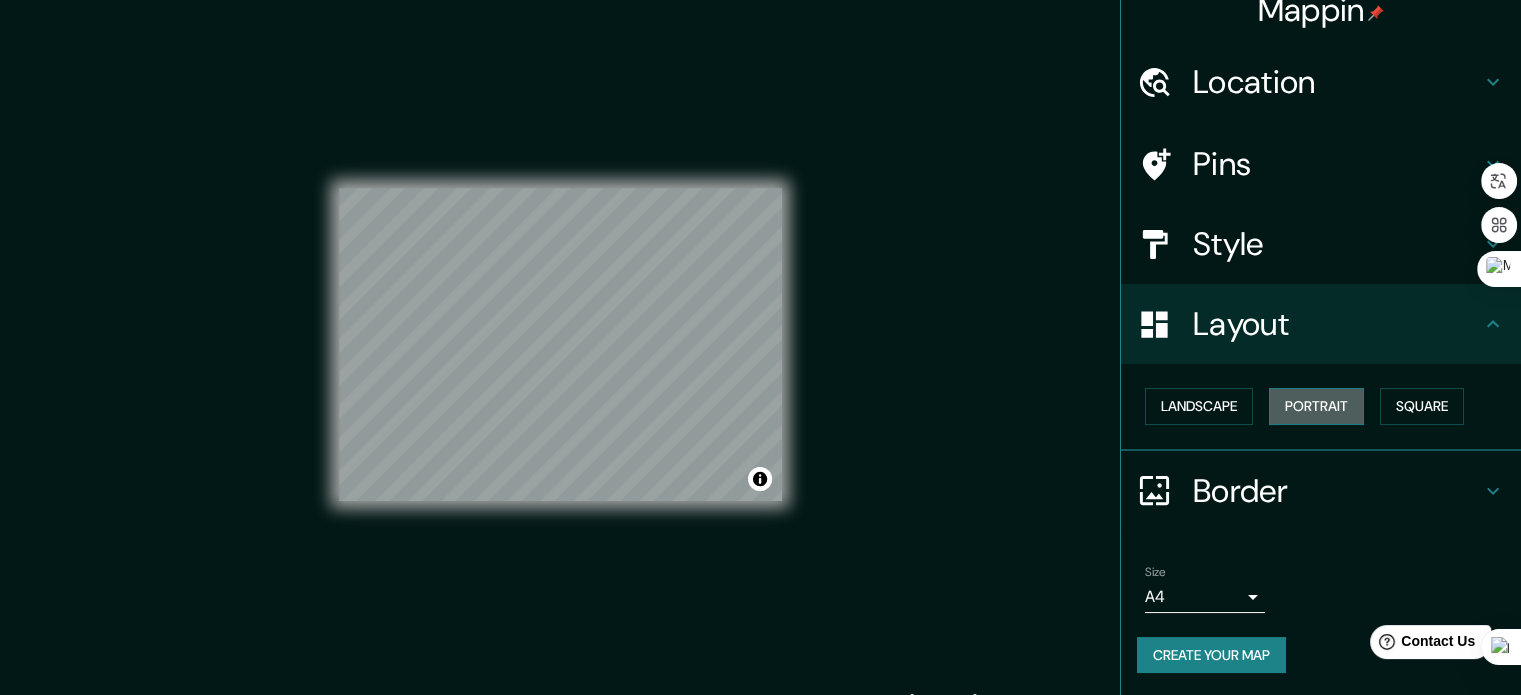 click on "Portrait" at bounding box center (1316, 406) 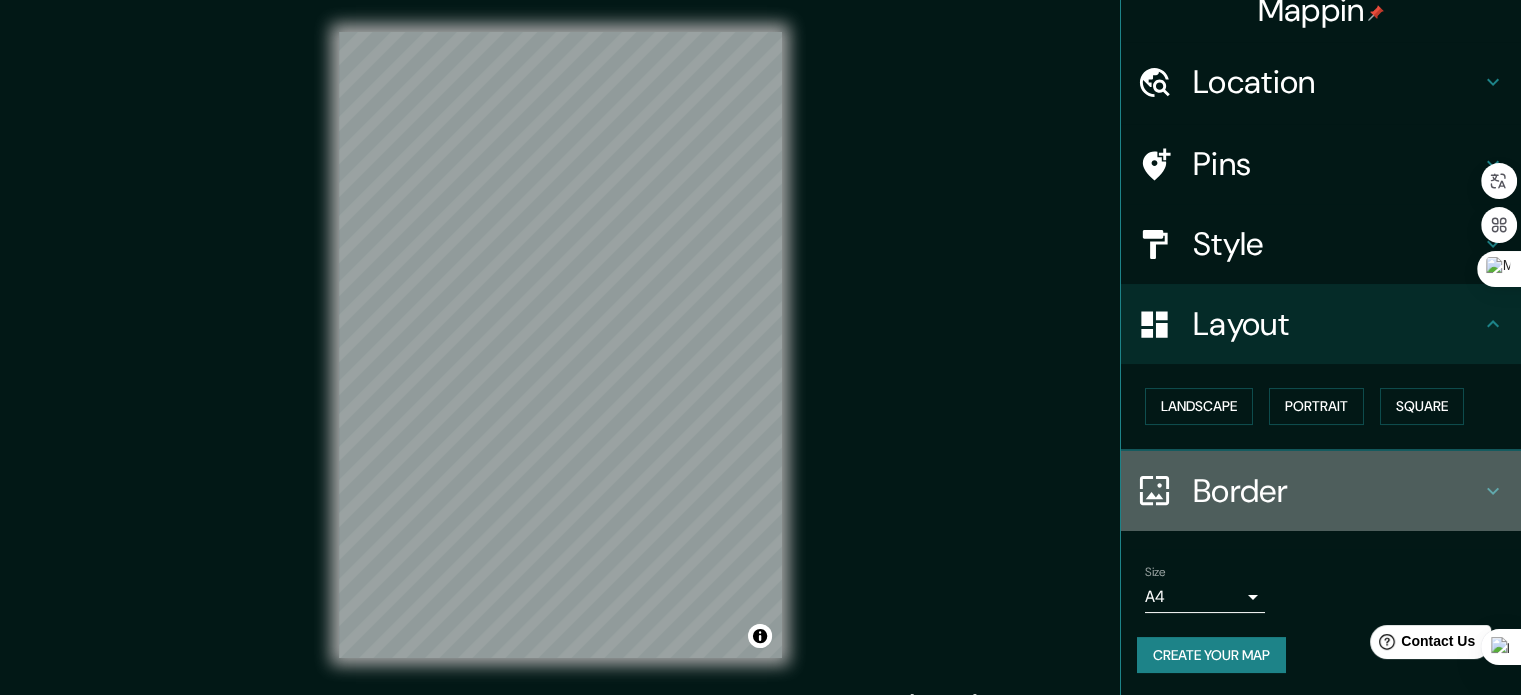click on "Border" at bounding box center [1337, 491] 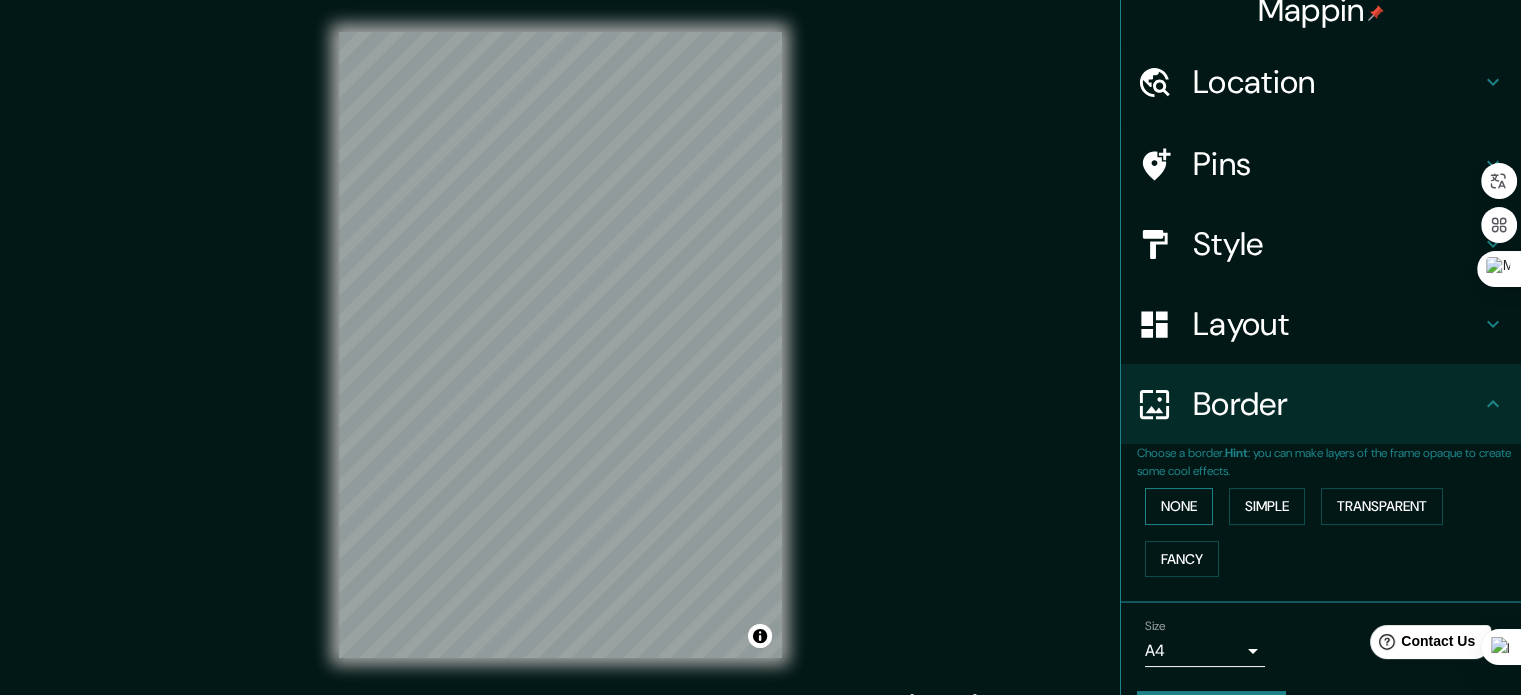 click on "None" at bounding box center [1179, 506] 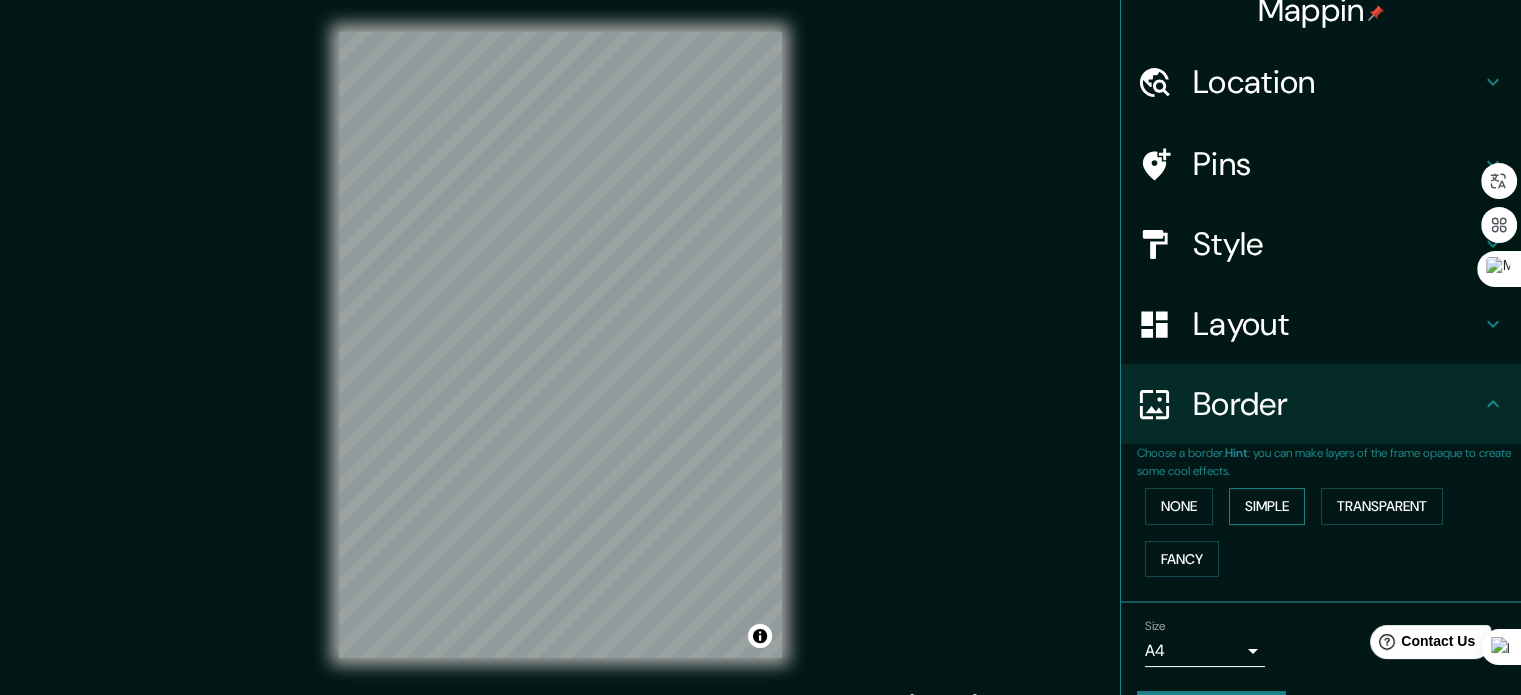 click on "Simple" at bounding box center [1267, 506] 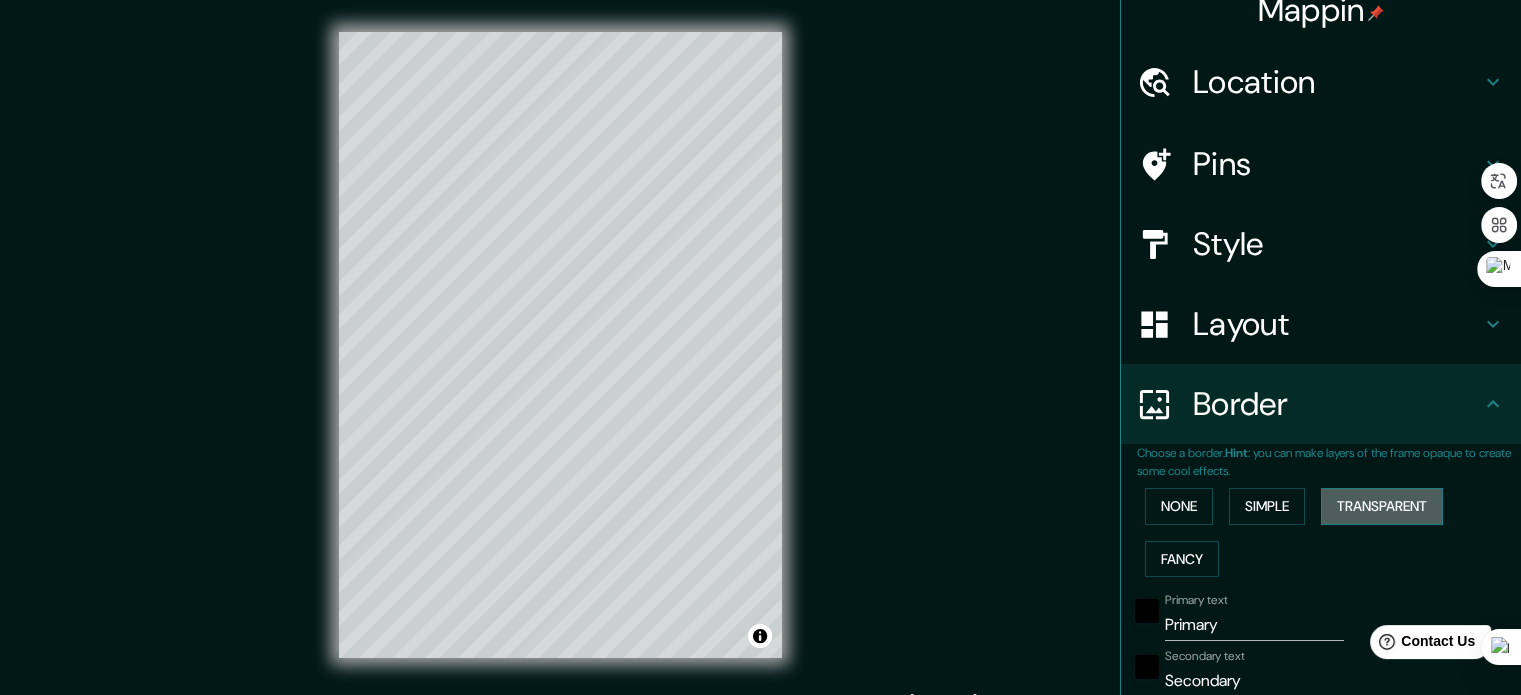 click on "Transparent" at bounding box center (1382, 506) 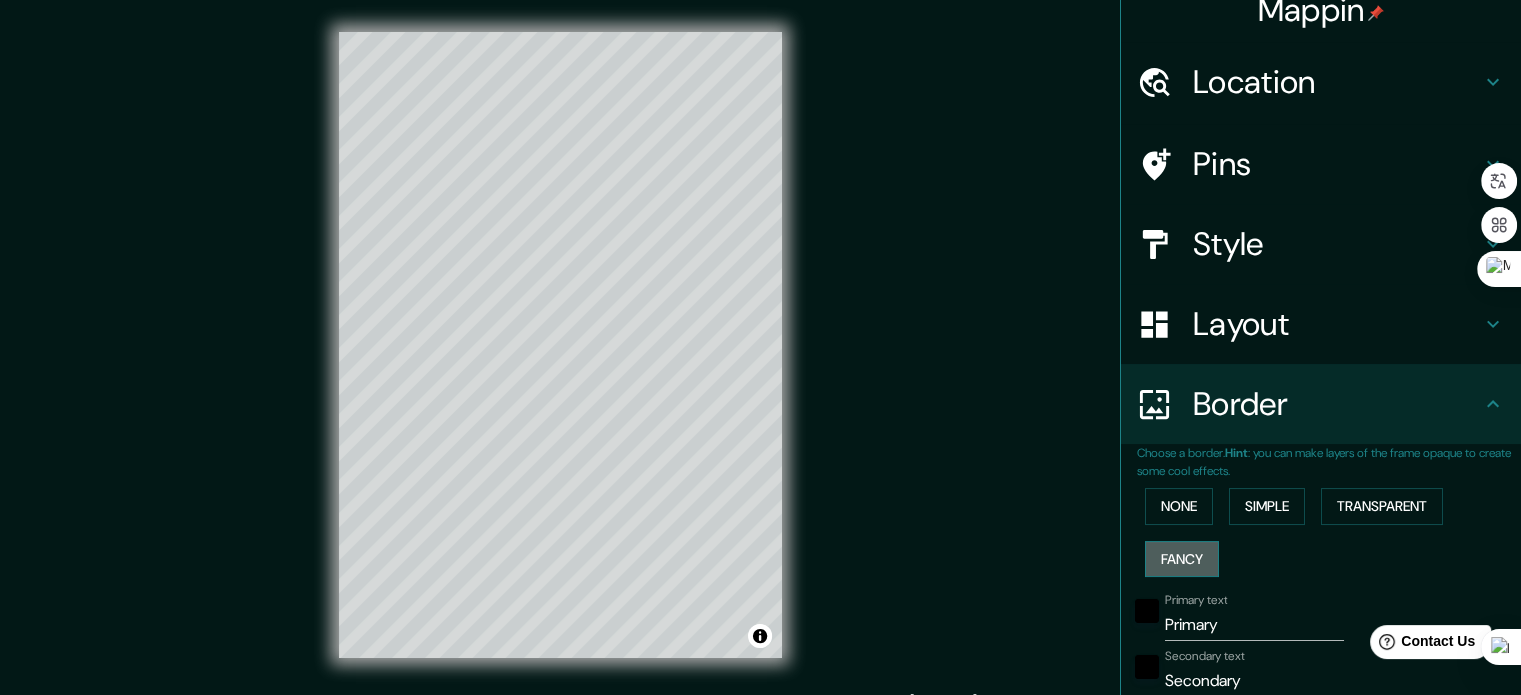 click on "Fancy" at bounding box center [1182, 559] 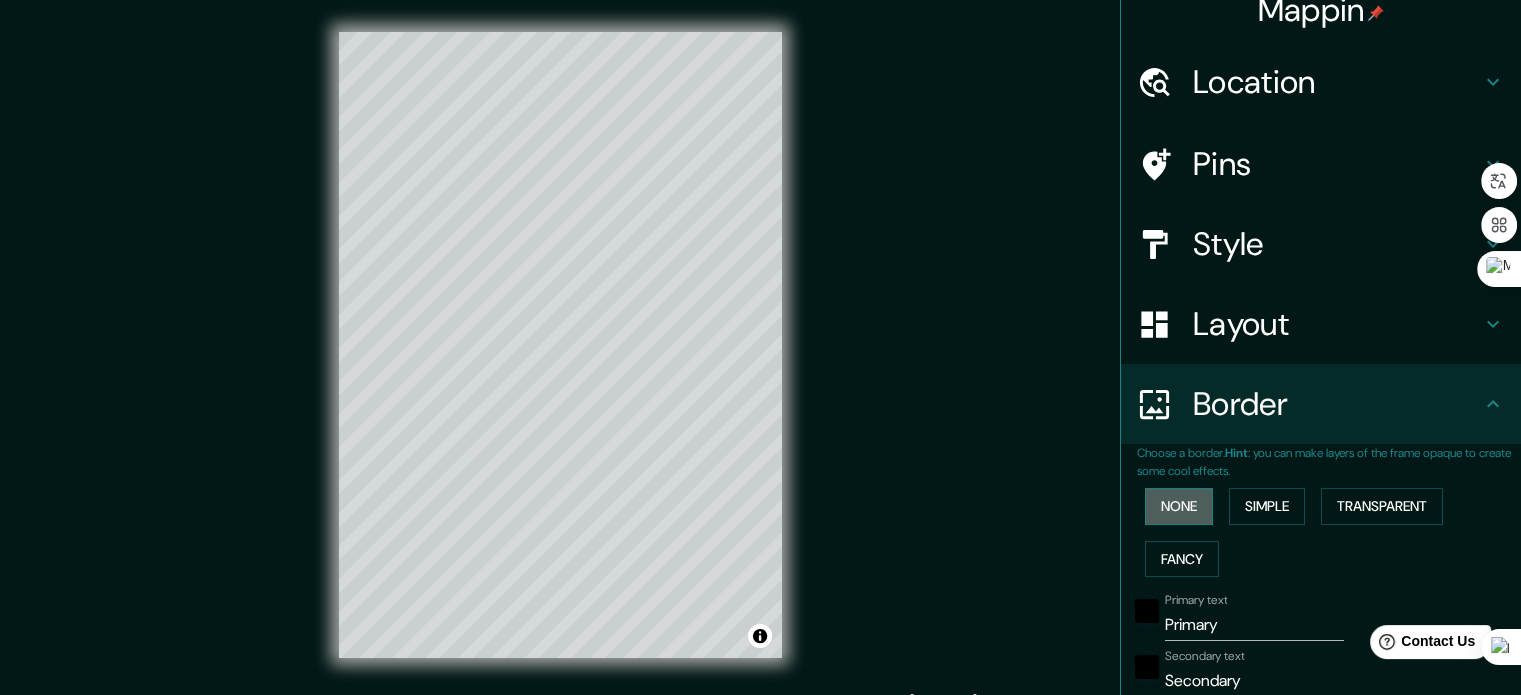 click on "None" at bounding box center (1179, 506) 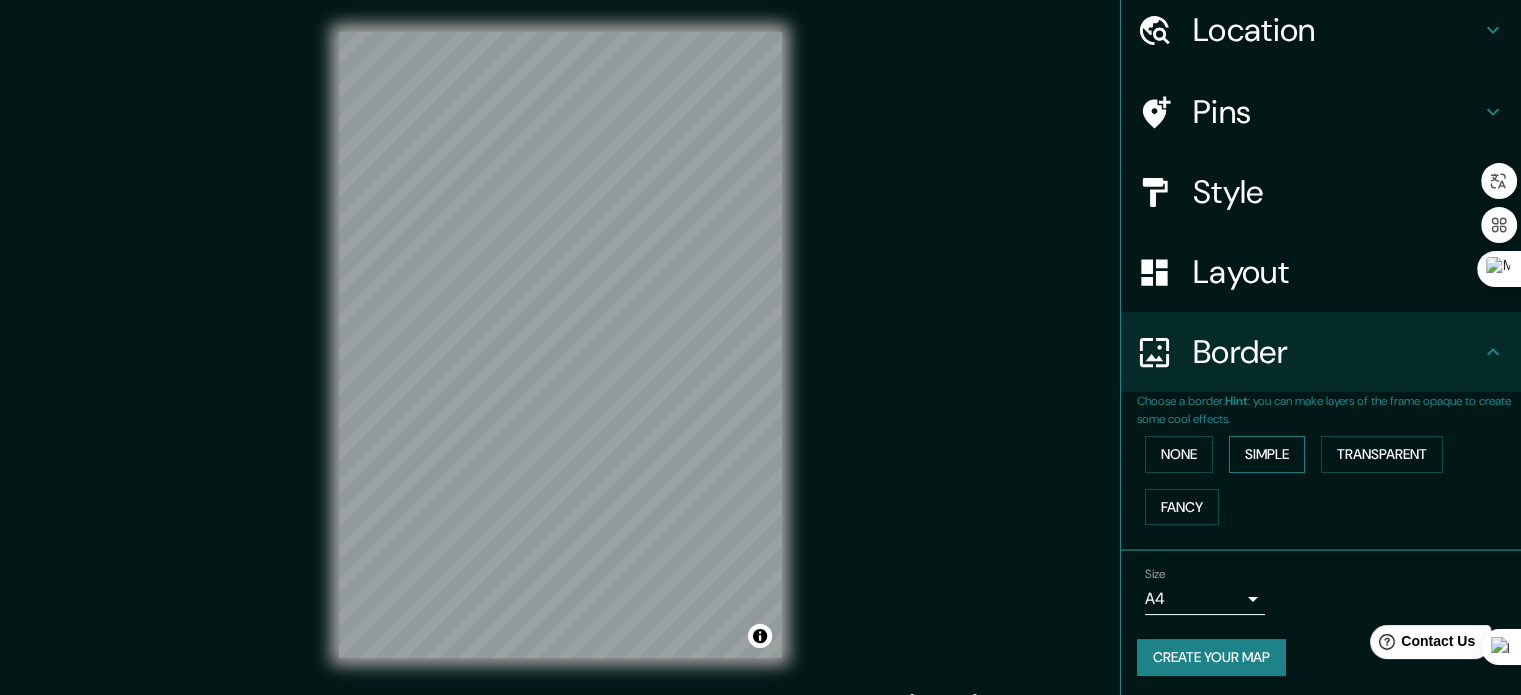 scroll, scrollTop: 76, scrollLeft: 0, axis: vertical 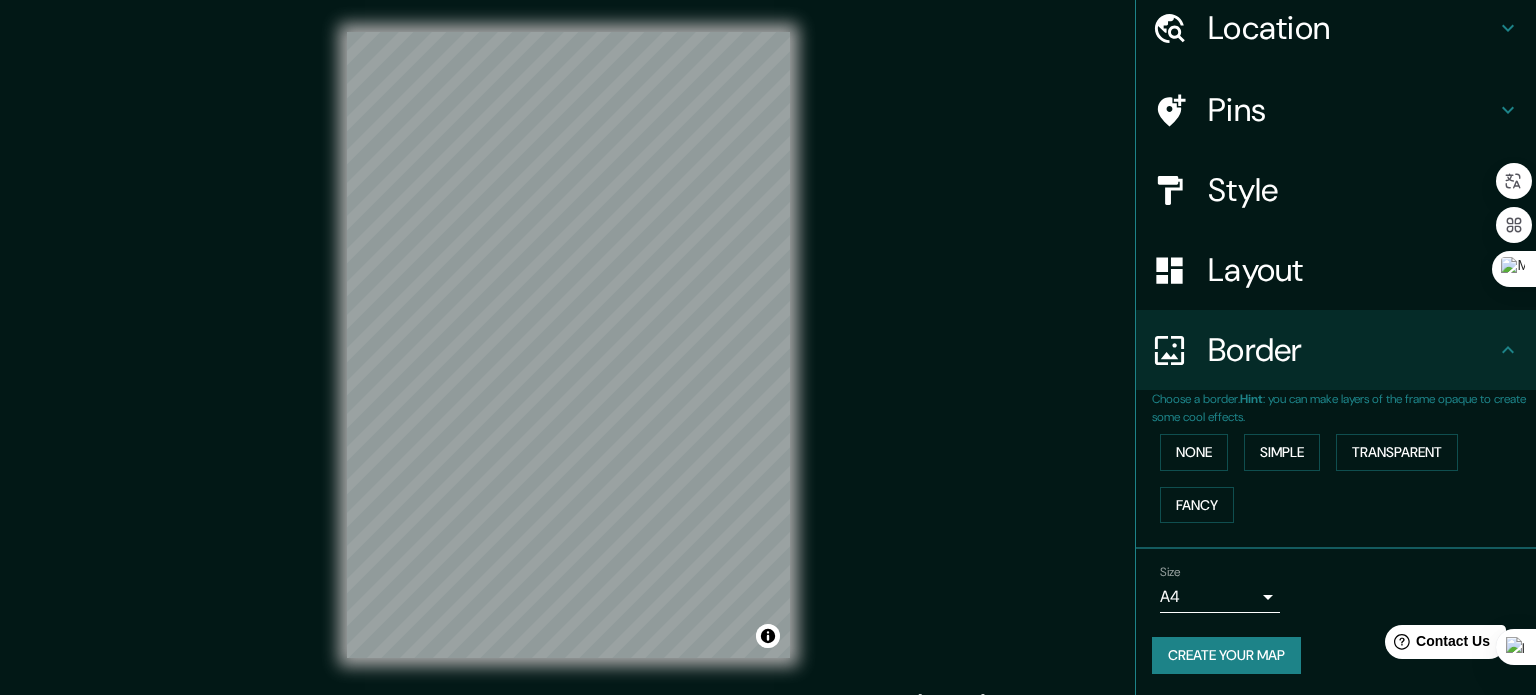 click on "Mappin Location [CITY], Departamento de [CITY], [COUNTRY] Pins Style Layout Border Choose a border.  Hint : you can make layers of the frame opaque to create some cool effects. None Simple Transparent Fancy Size A4 single Create your map © Mapbox   © OpenStreetMap   Improve this map Any problems, suggestions, or concerns please email    help@mappin.pro . . ." at bounding box center (768, 347) 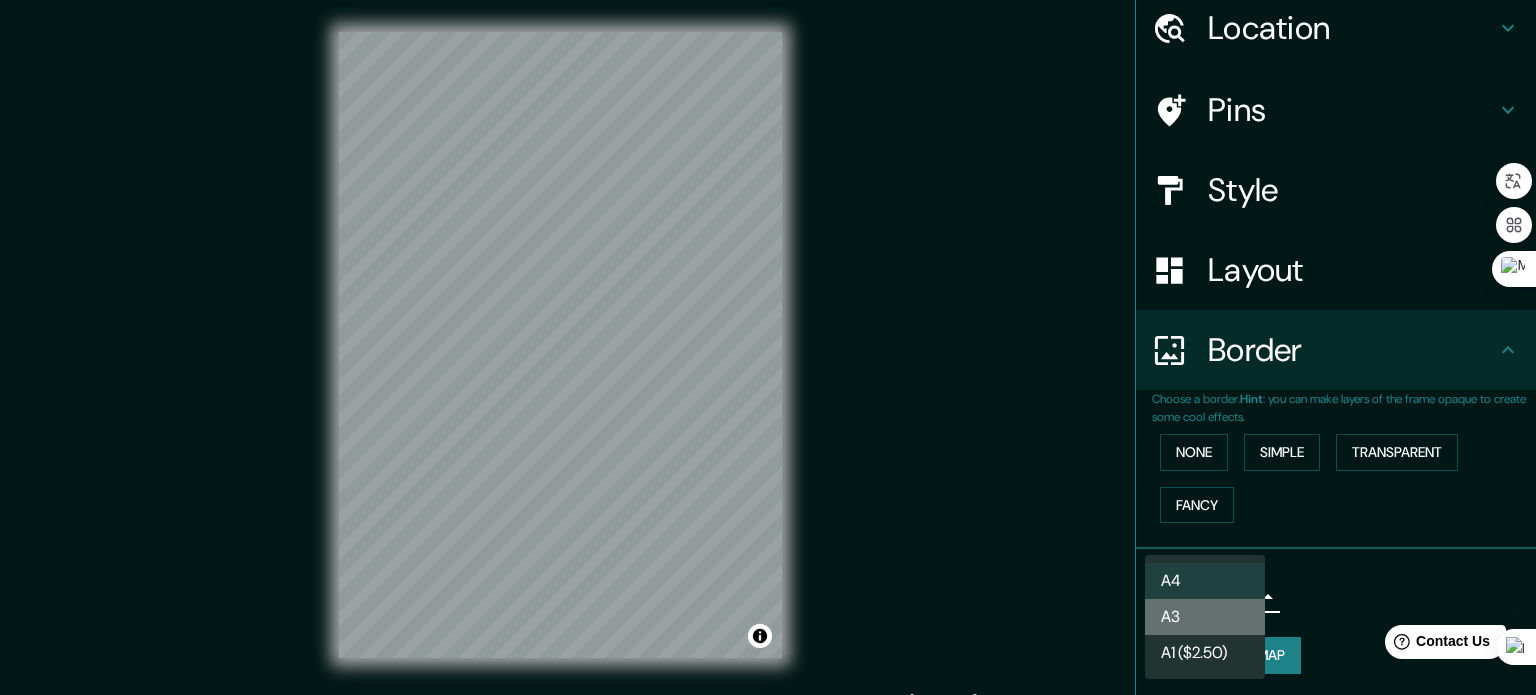 click on "A3" at bounding box center [1205, 617] 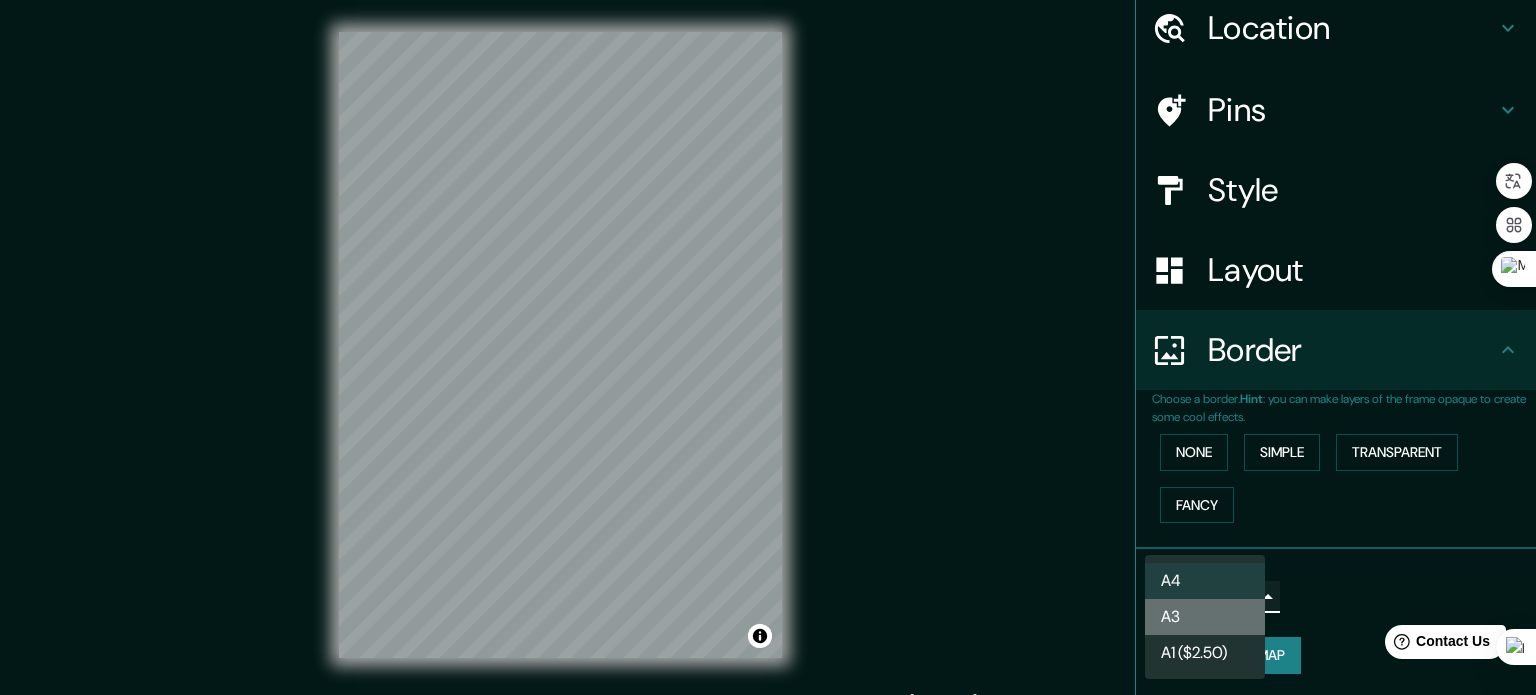 type on "a4" 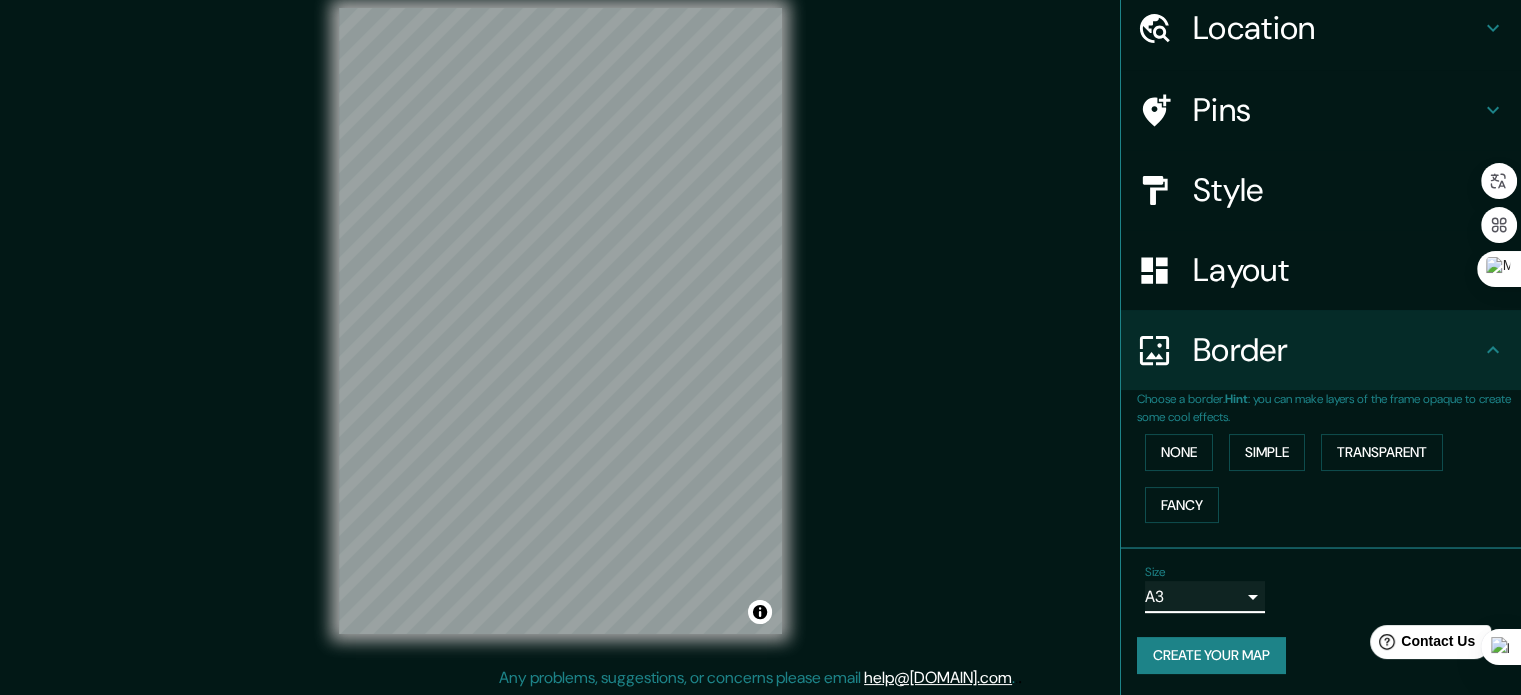 scroll, scrollTop: 26, scrollLeft: 0, axis: vertical 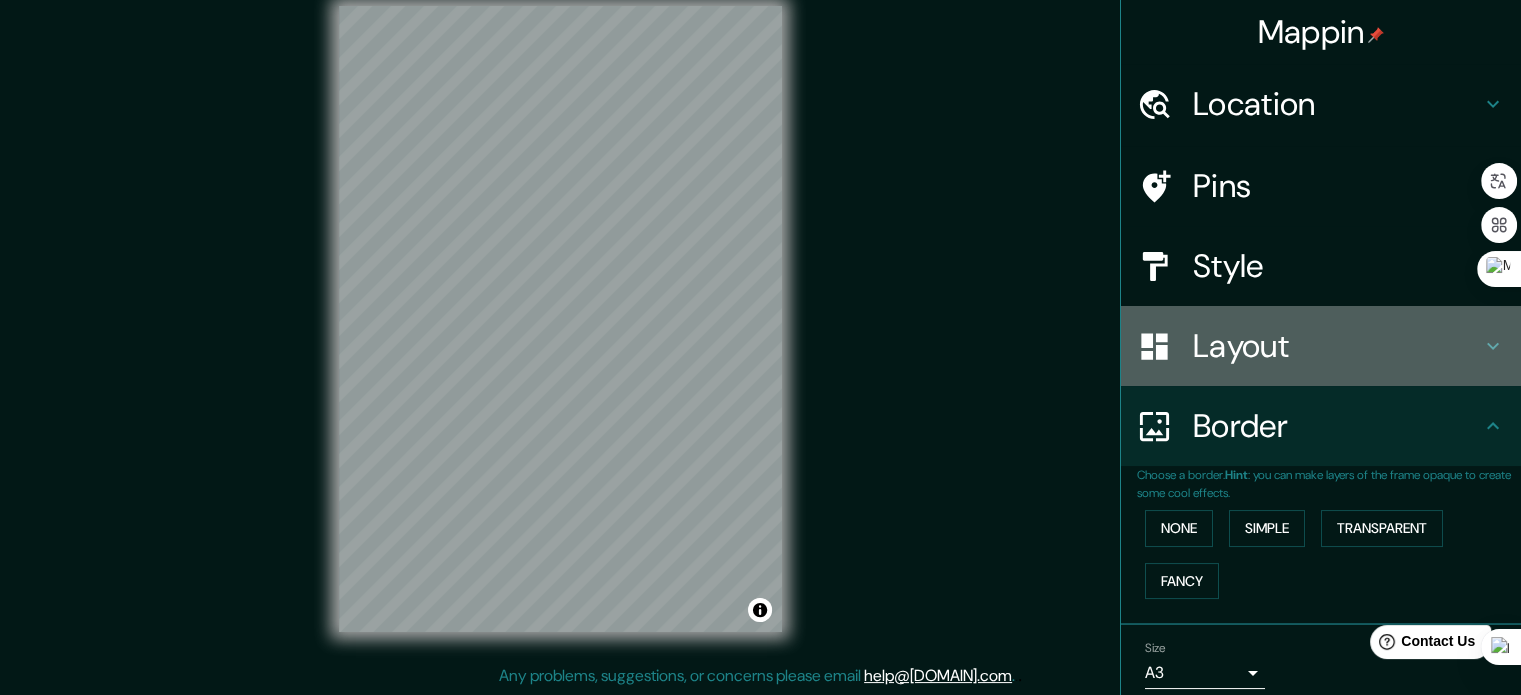 click on "Layout" at bounding box center (1337, 346) 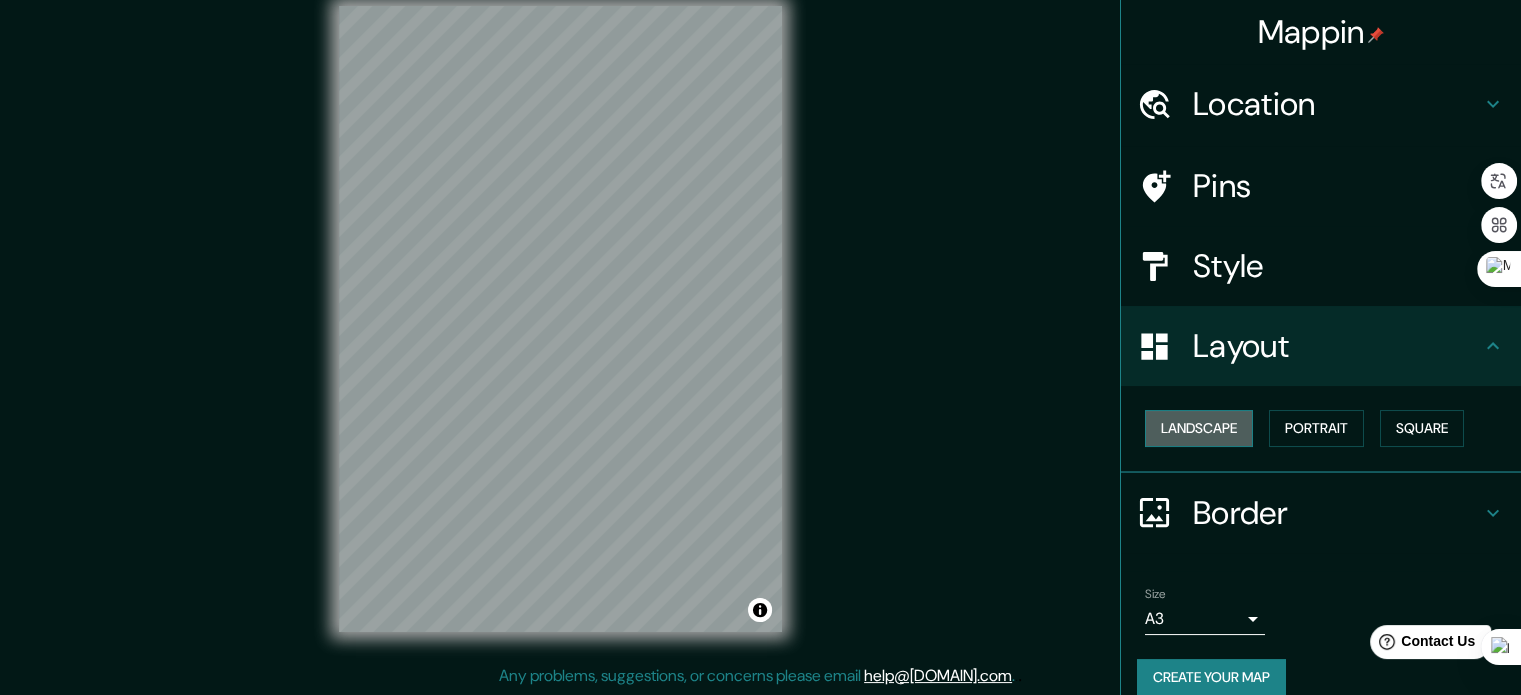 click on "Landscape" at bounding box center [1199, 428] 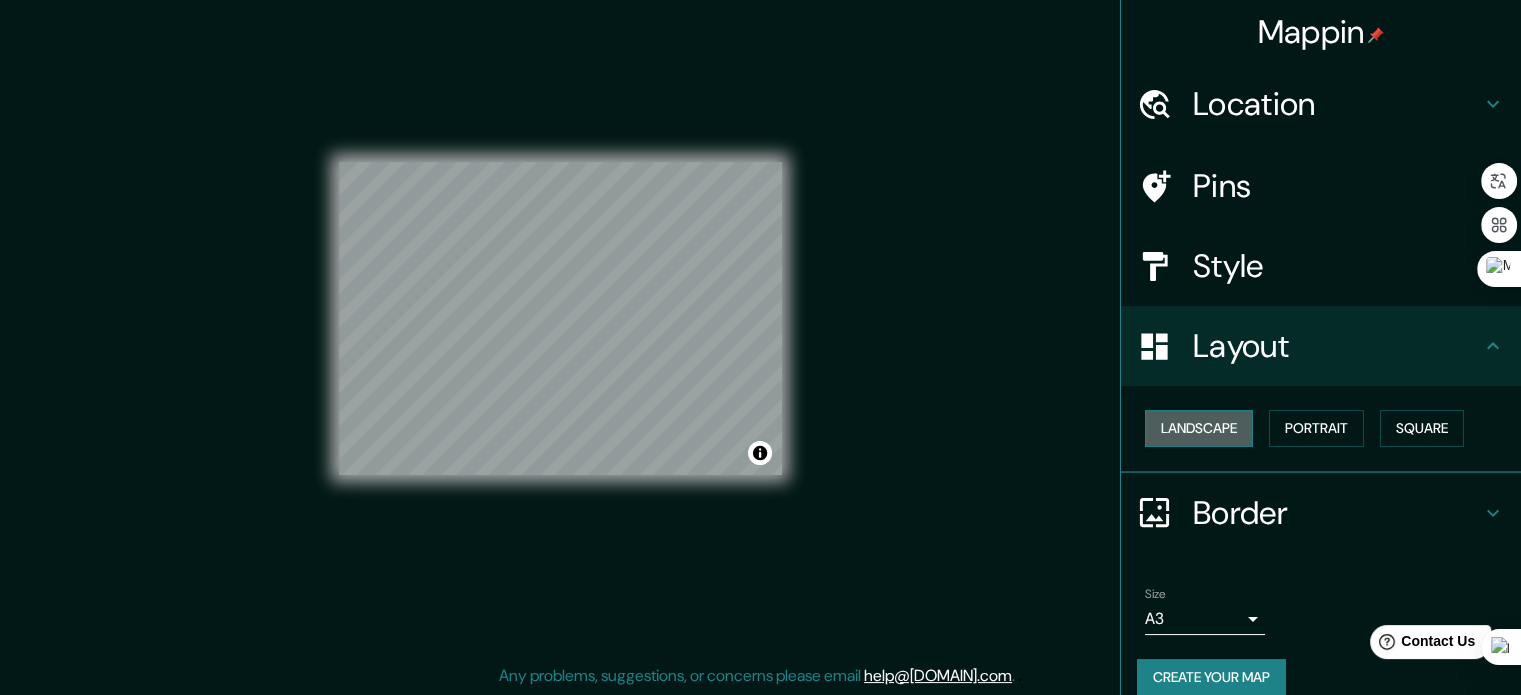 click on "Landscape" at bounding box center [1199, 428] 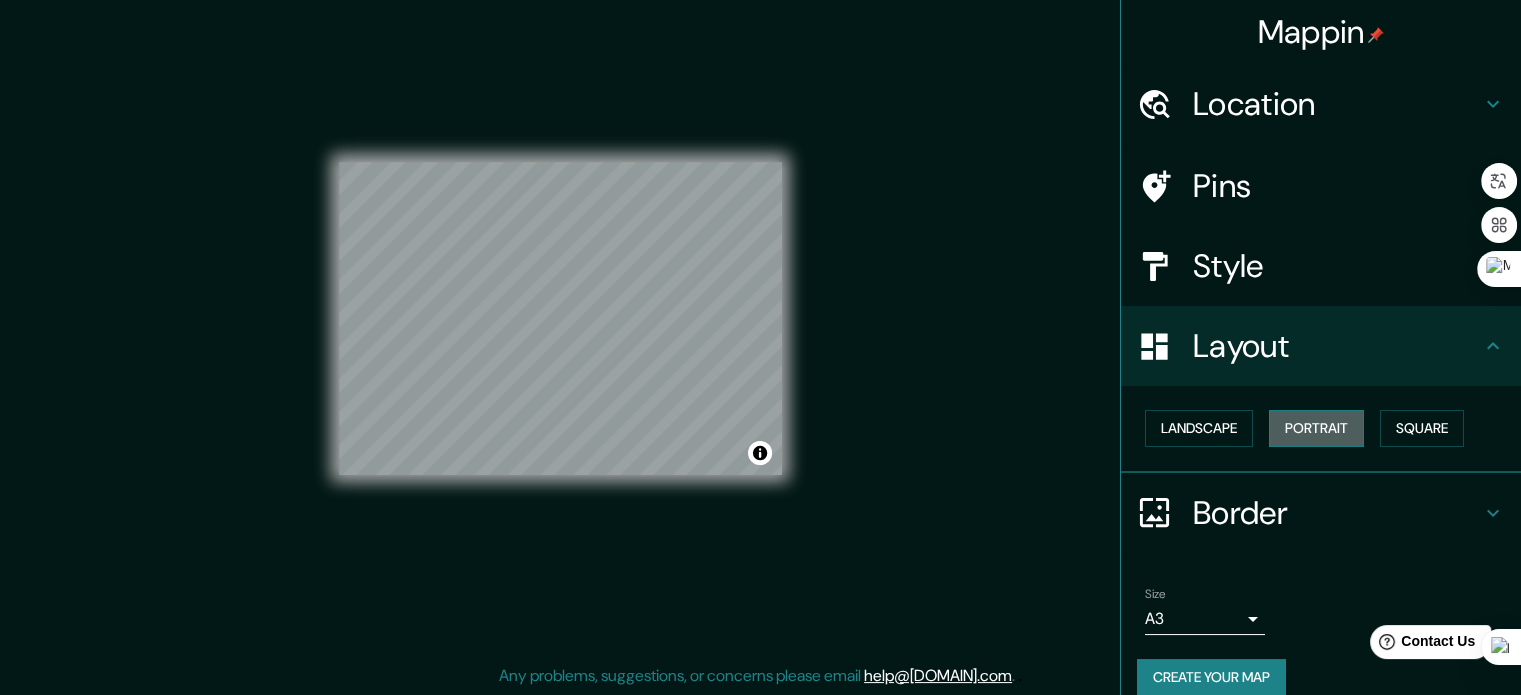 click on "Portrait" at bounding box center (1316, 428) 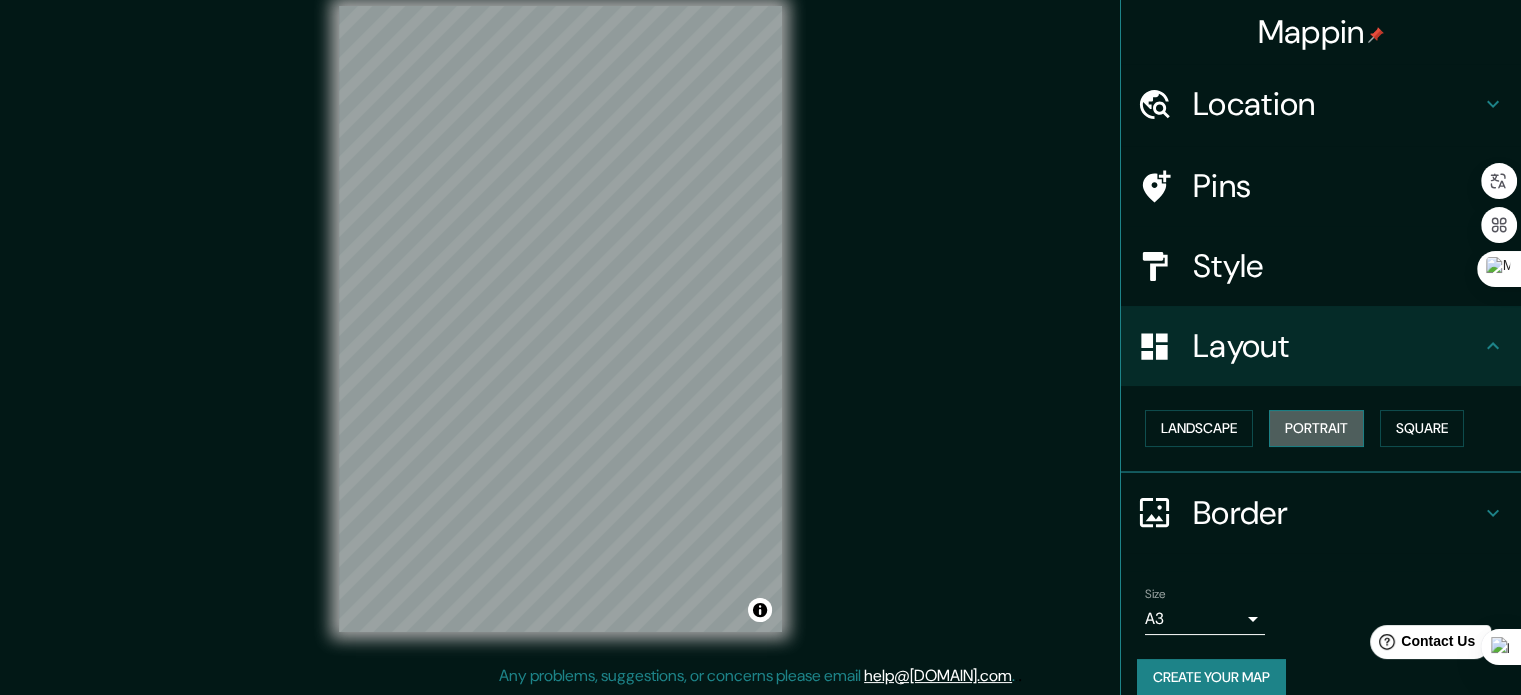 click on "Portrait" at bounding box center [1316, 428] 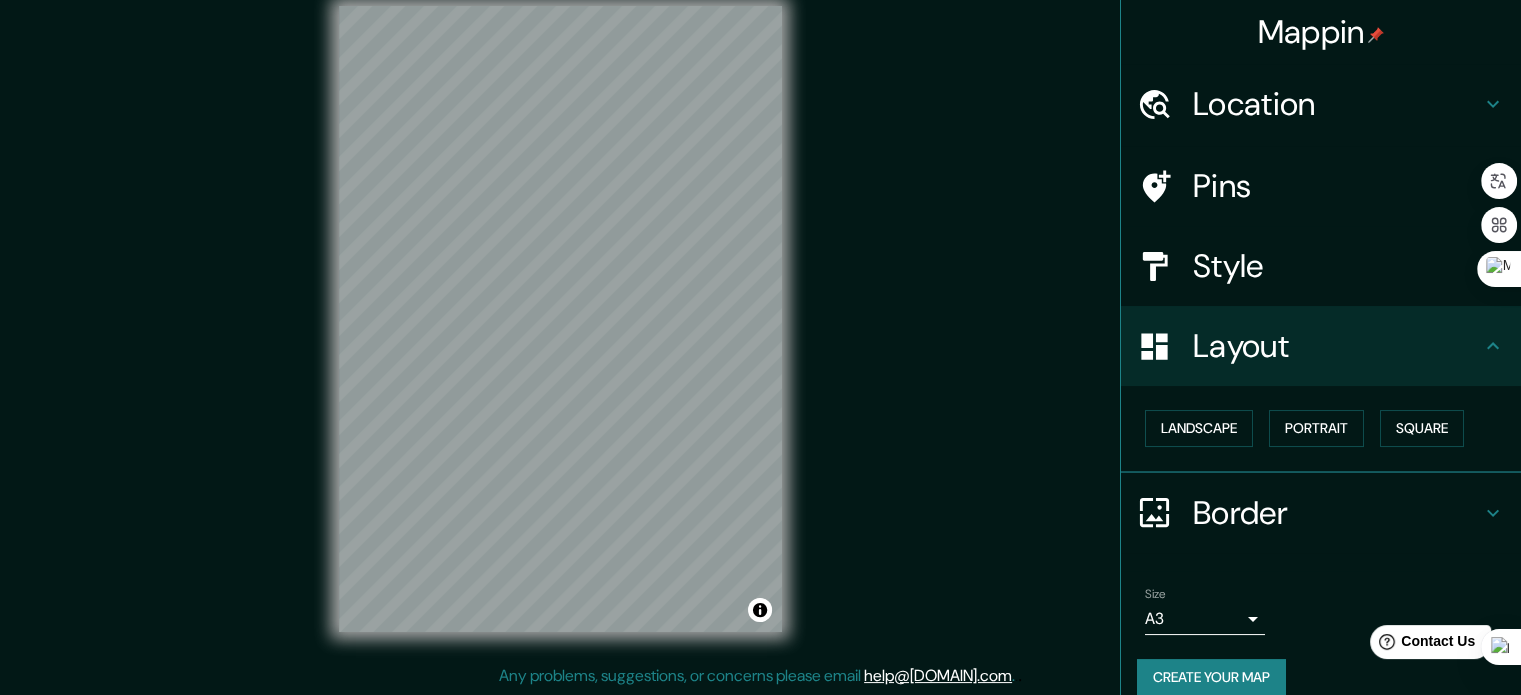 click on "Landscape Portrait Square" at bounding box center (1329, 428) 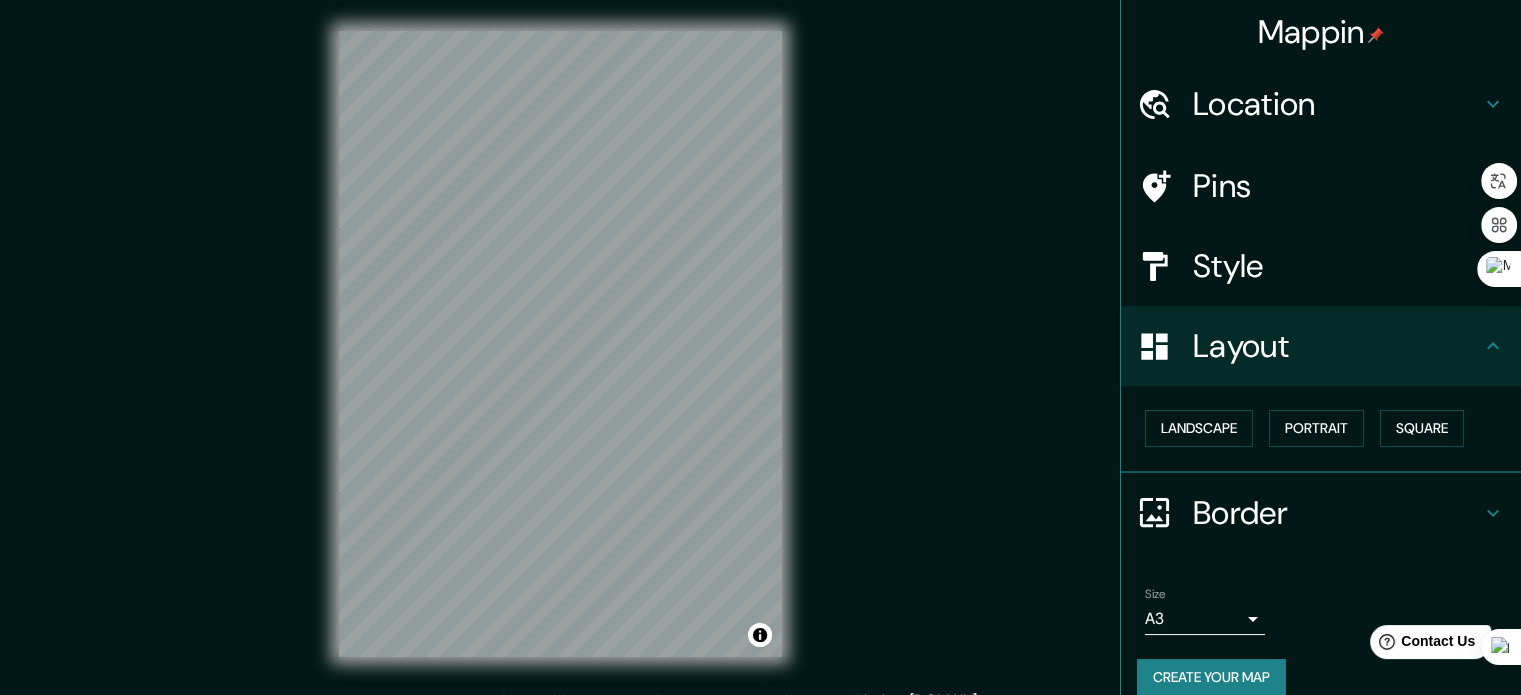 scroll, scrollTop: 0, scrollLeft: 0, axis: both 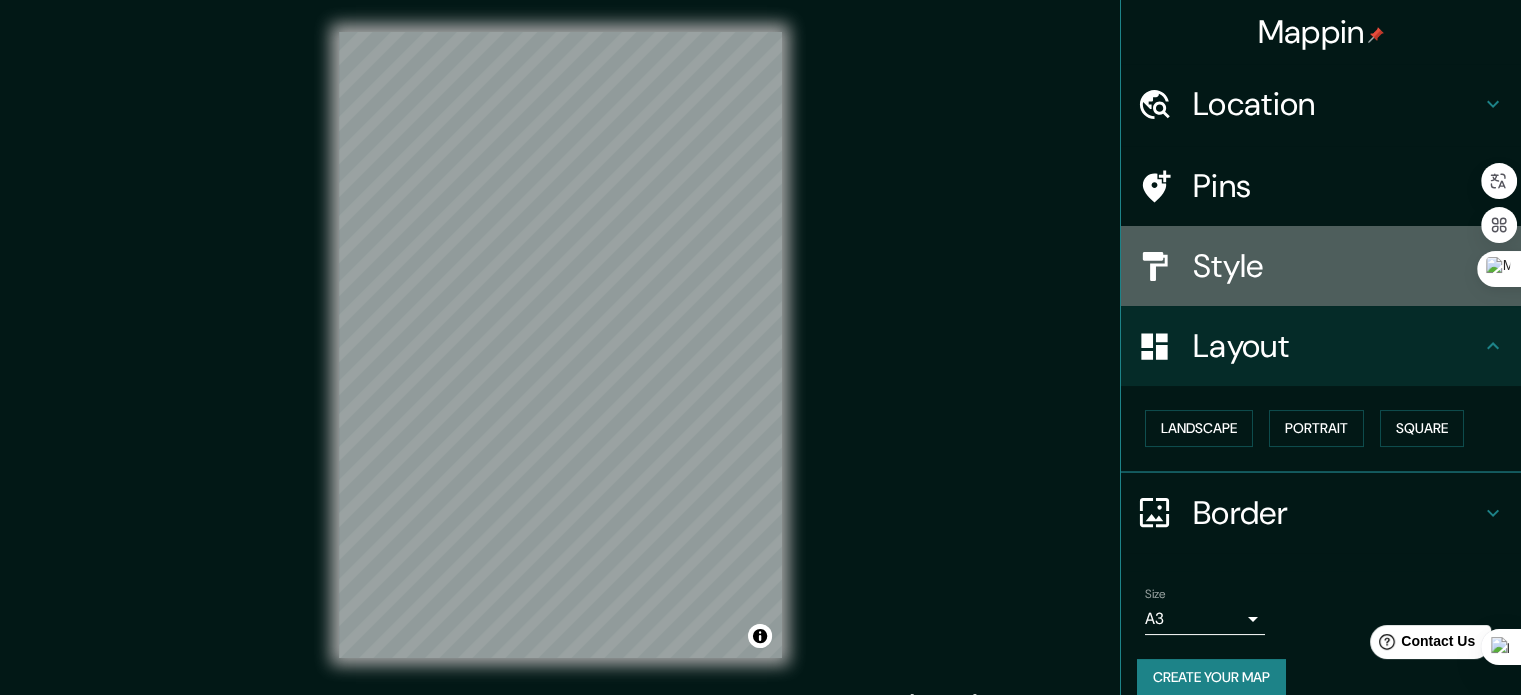 click on "Style" at bounding box center (1337, 266) 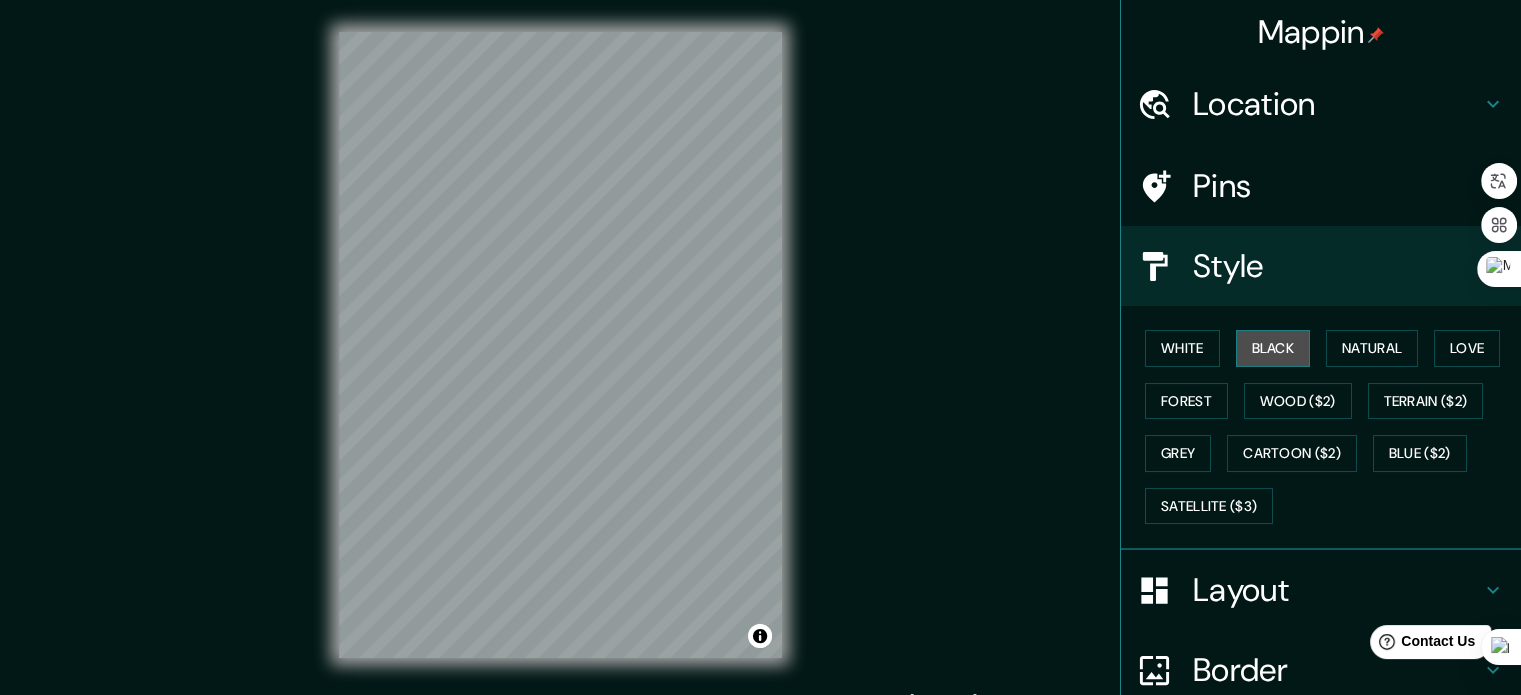 click on "Black" at bounding box center (1273, 348) 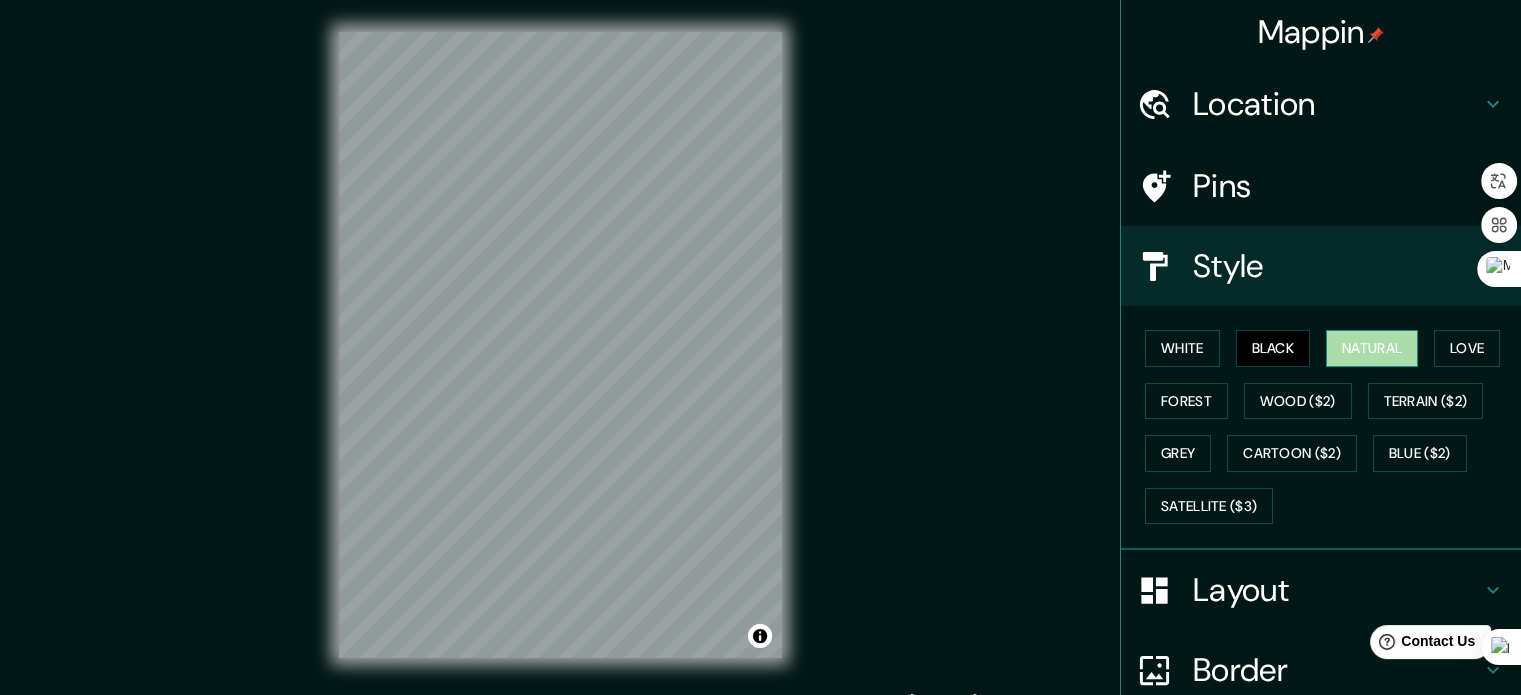 click on "Natural" at bounding box center [1372, 348] 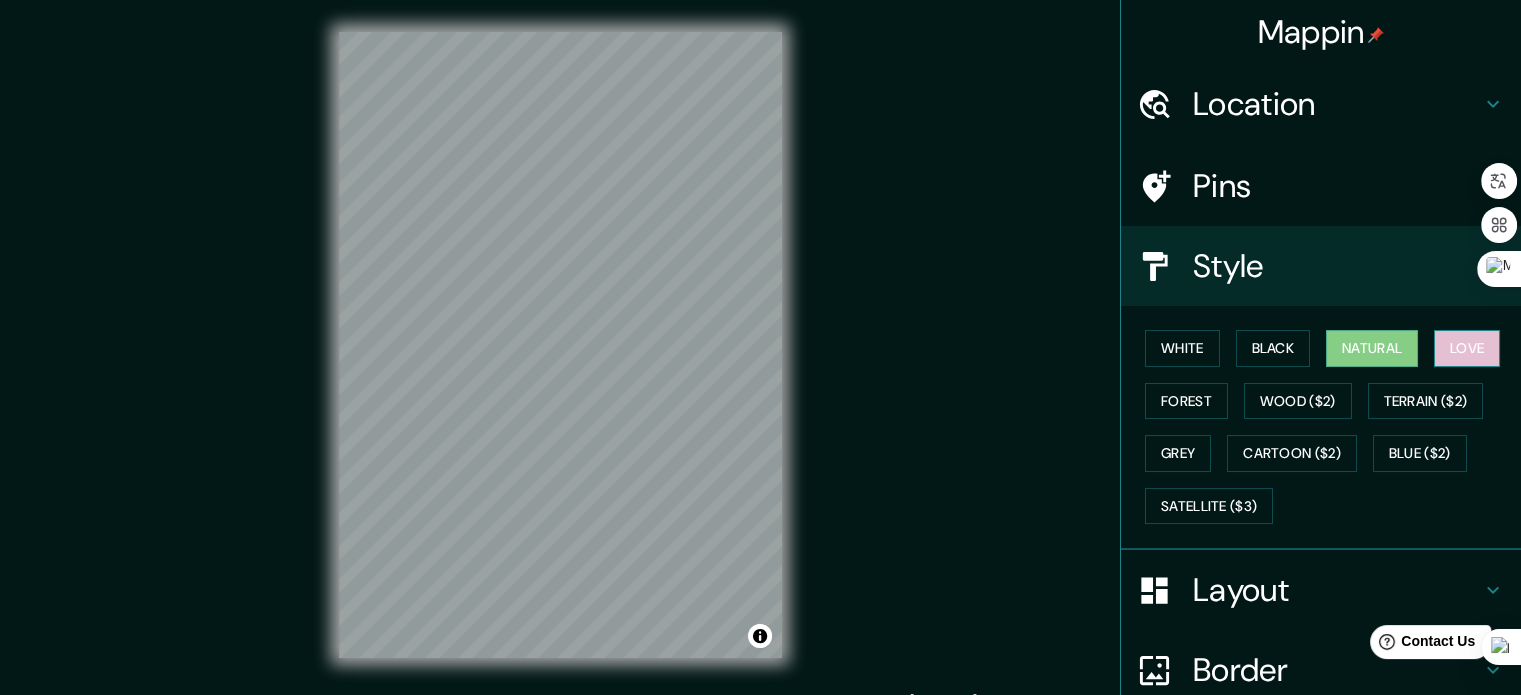 click on "Love" at bounding box center (1467, 348) 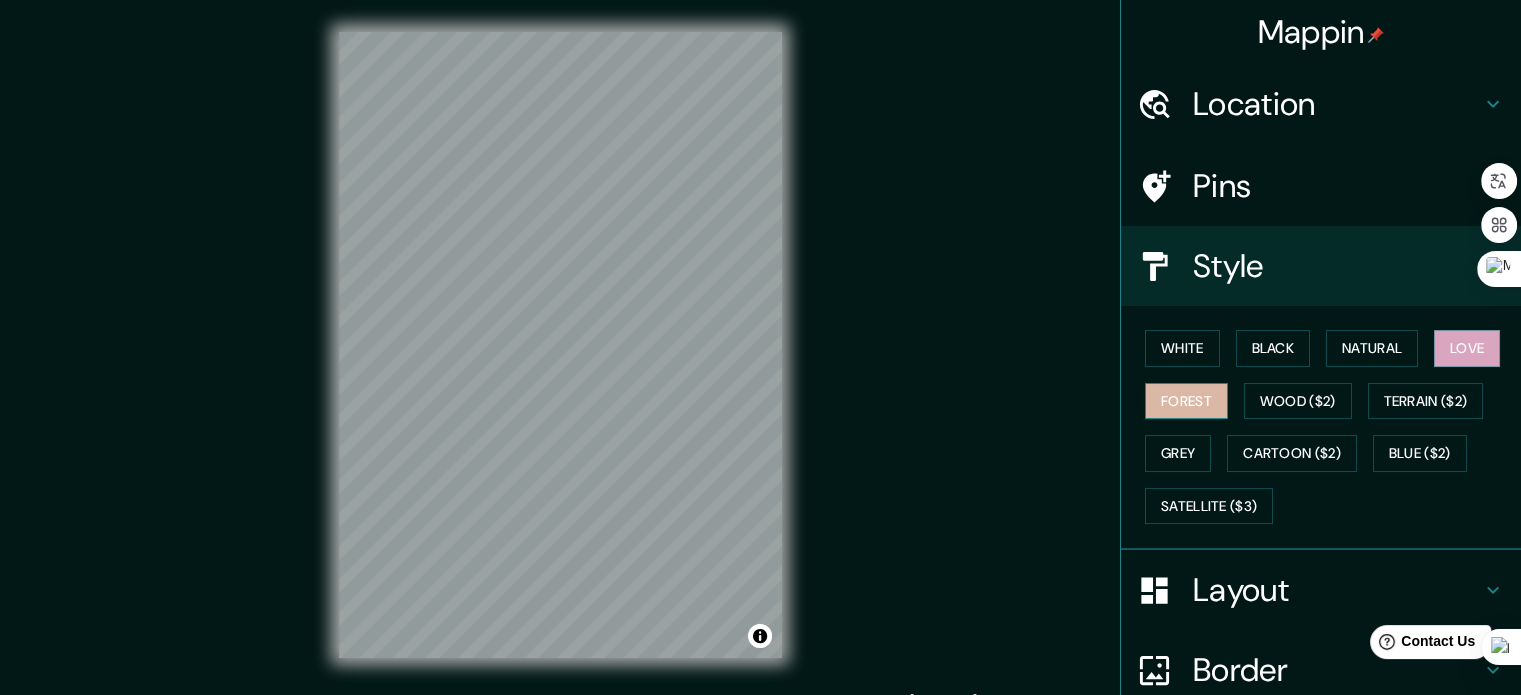 click on "Forest" at bounding box center (1186, 401) 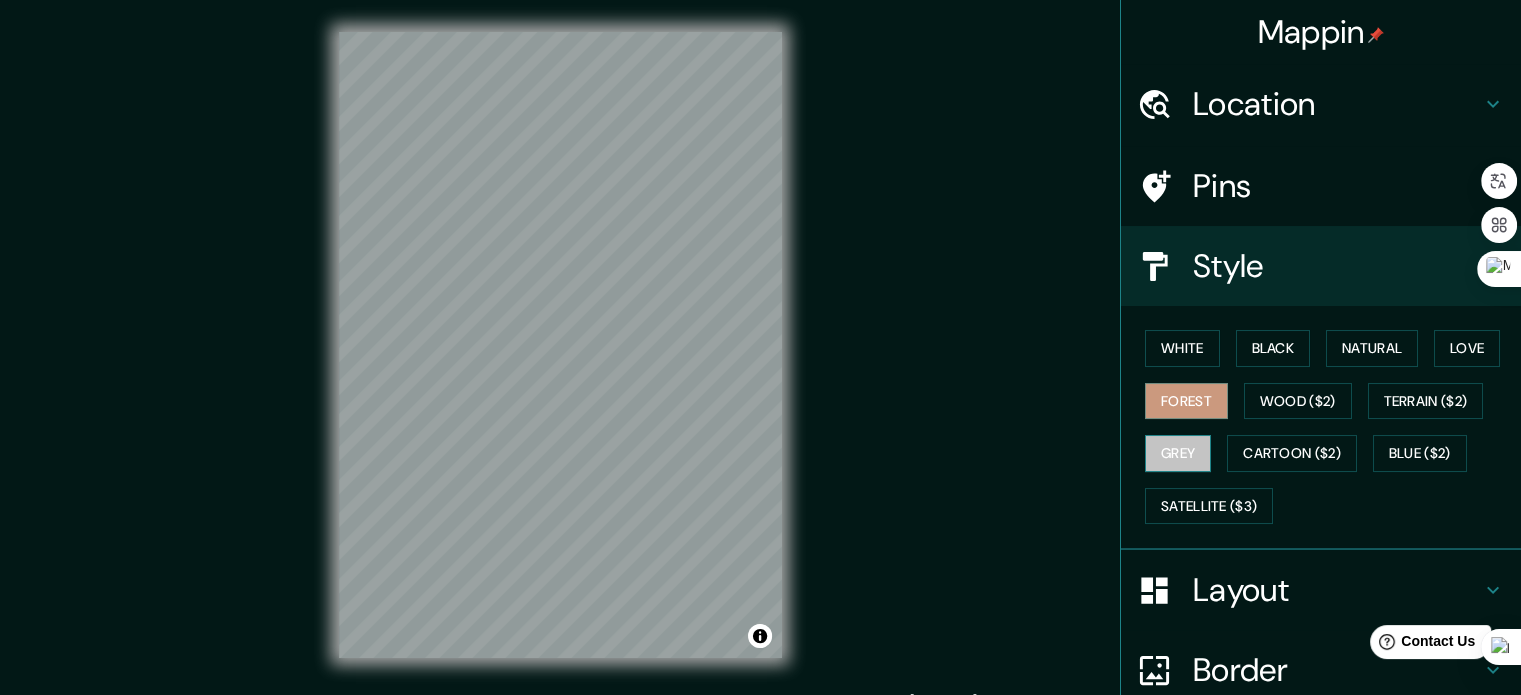click on "Grey" at bounding box center [1178, 453] 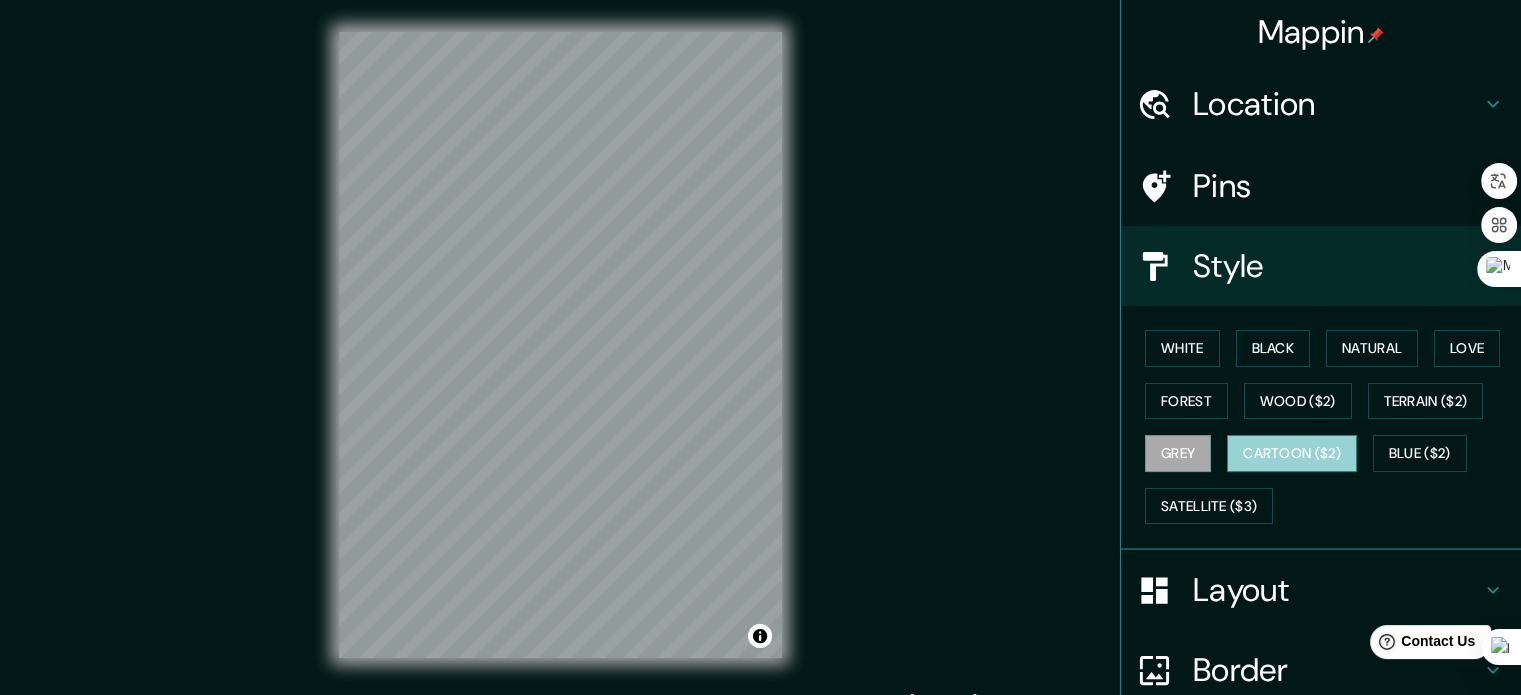 click on "Cartoon ($2)" at bounding box center (1292, 453) 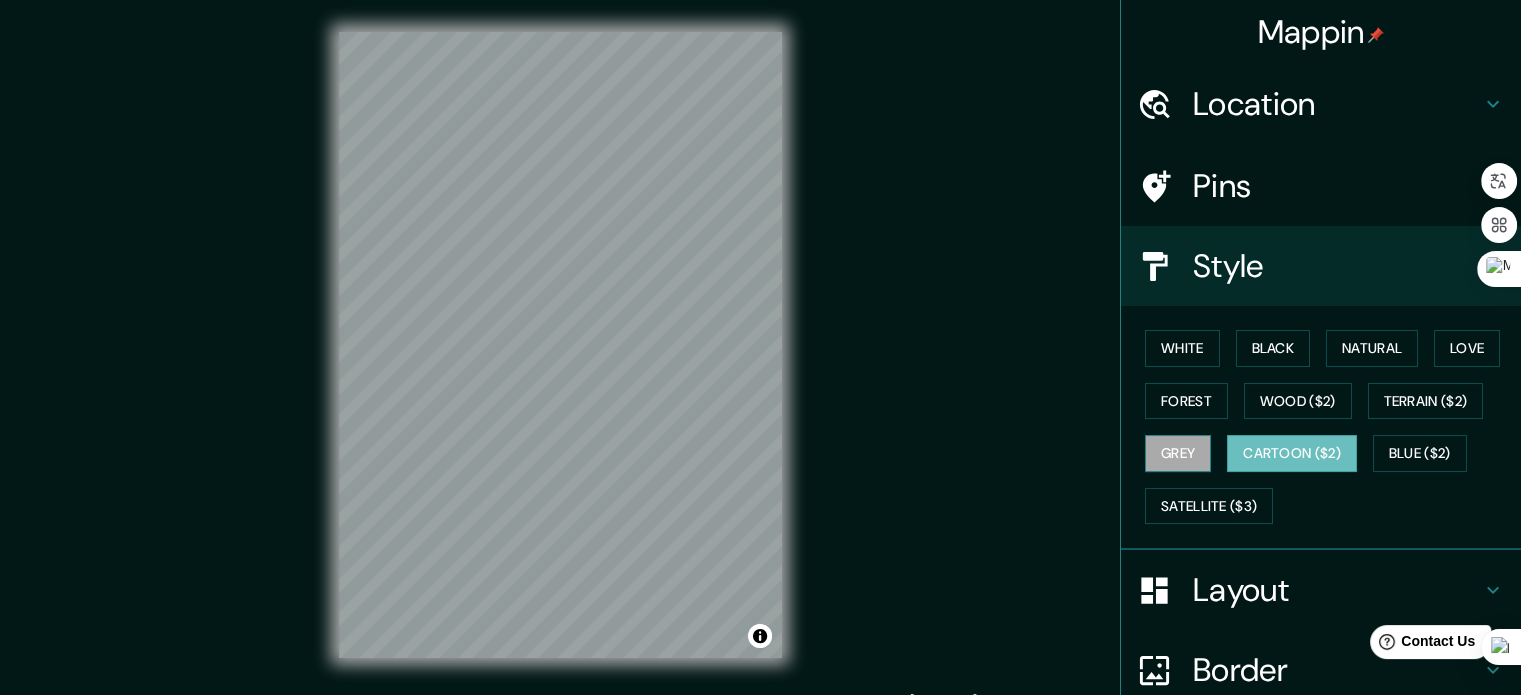 click on "Grey" at bounding box center (1178, 453) 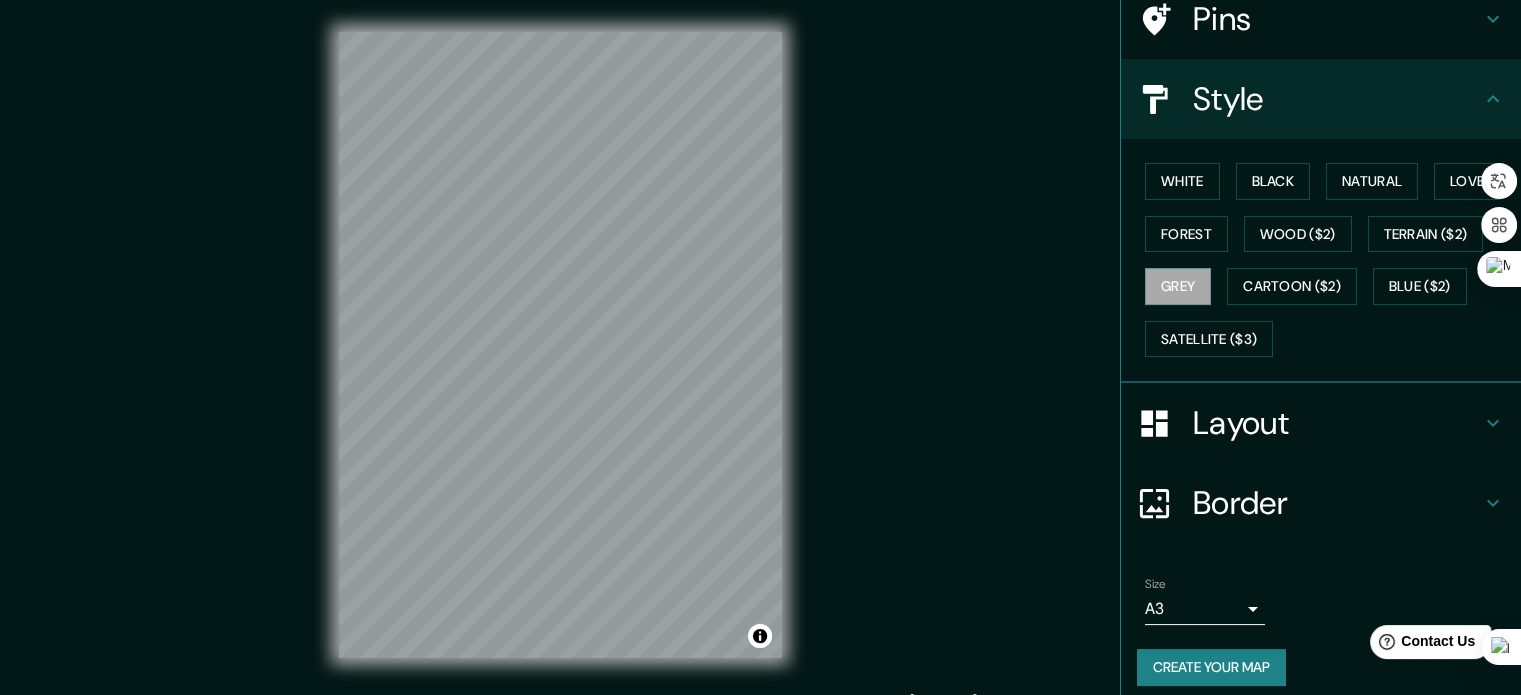 scroll, scrollTop: 178, scrollLeft: 0, axis: vertical 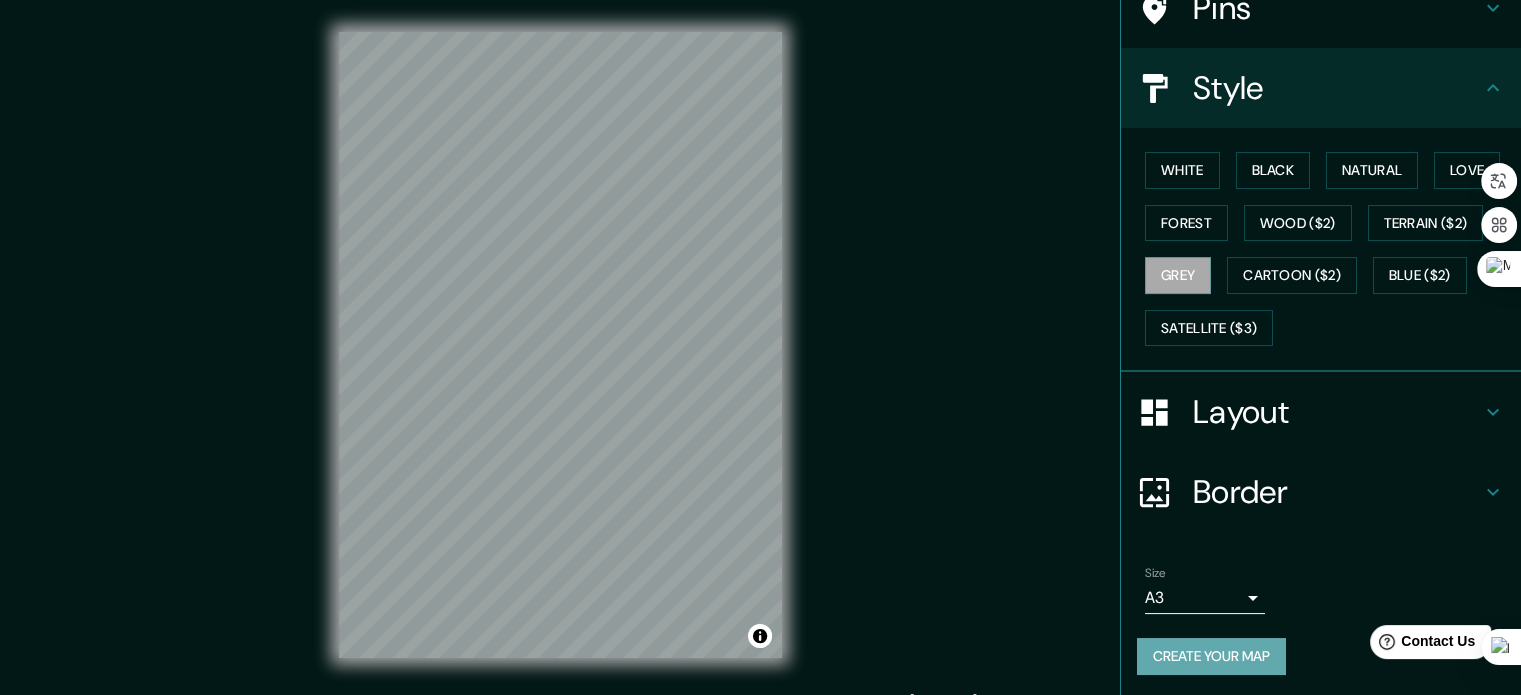 click on "Create your map" at bounding box center (1211, 656) 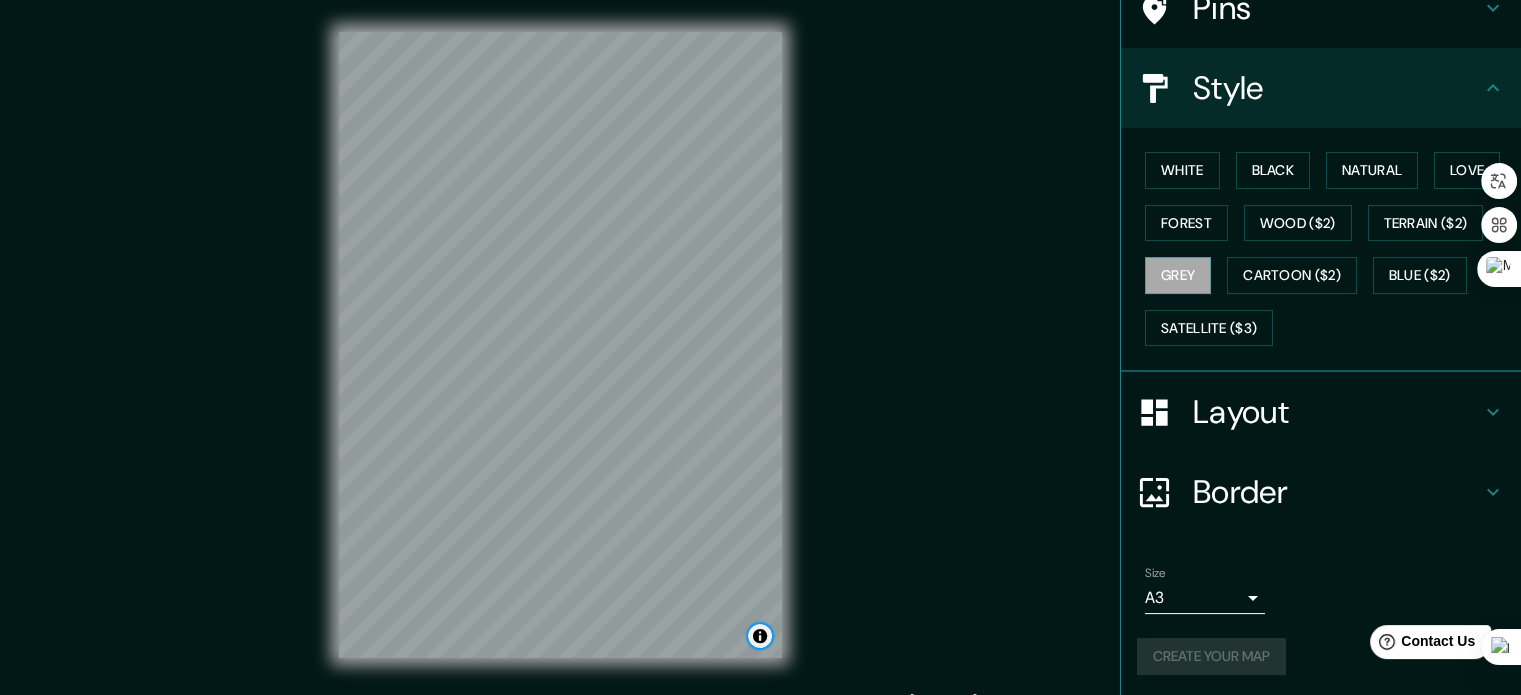 click at bounding box center [760, 636] 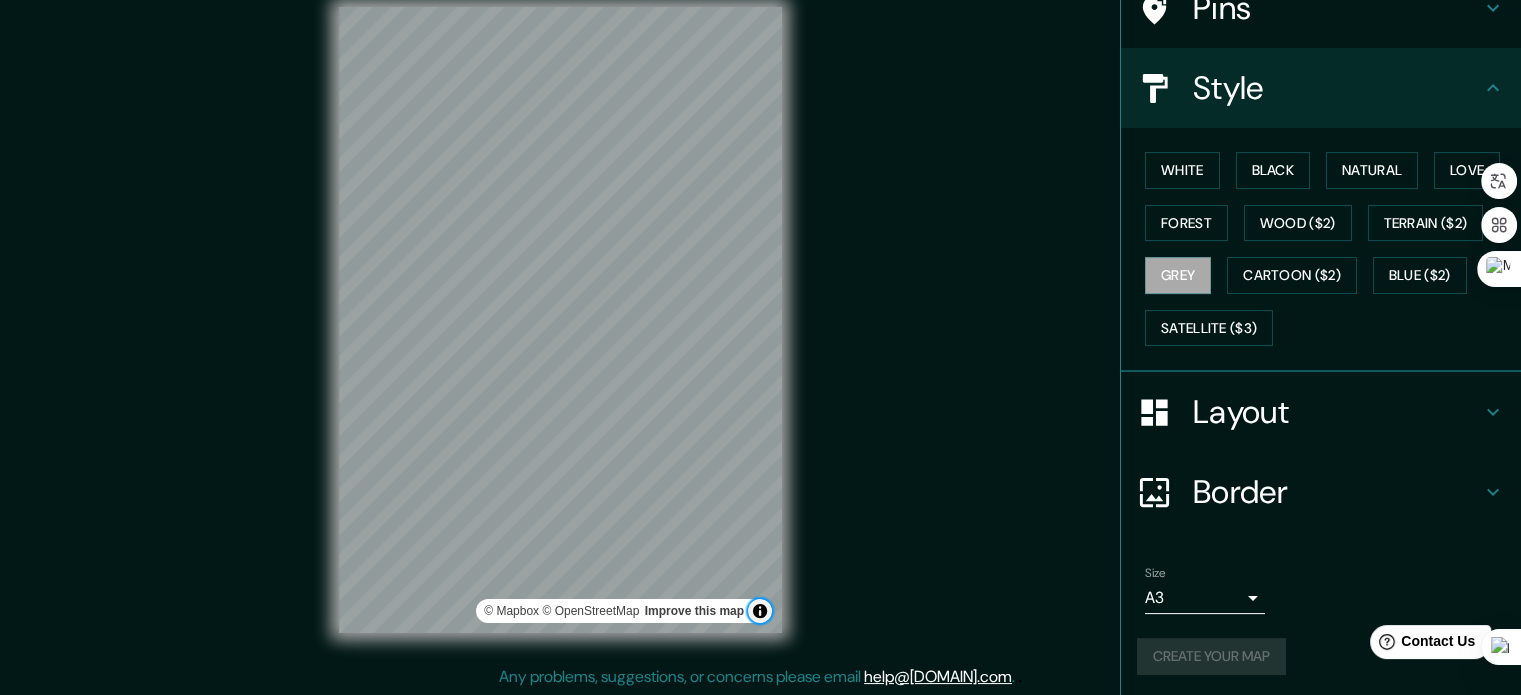 scroll, scrollTop: 26, scrollLeft: 0, axis: vertical 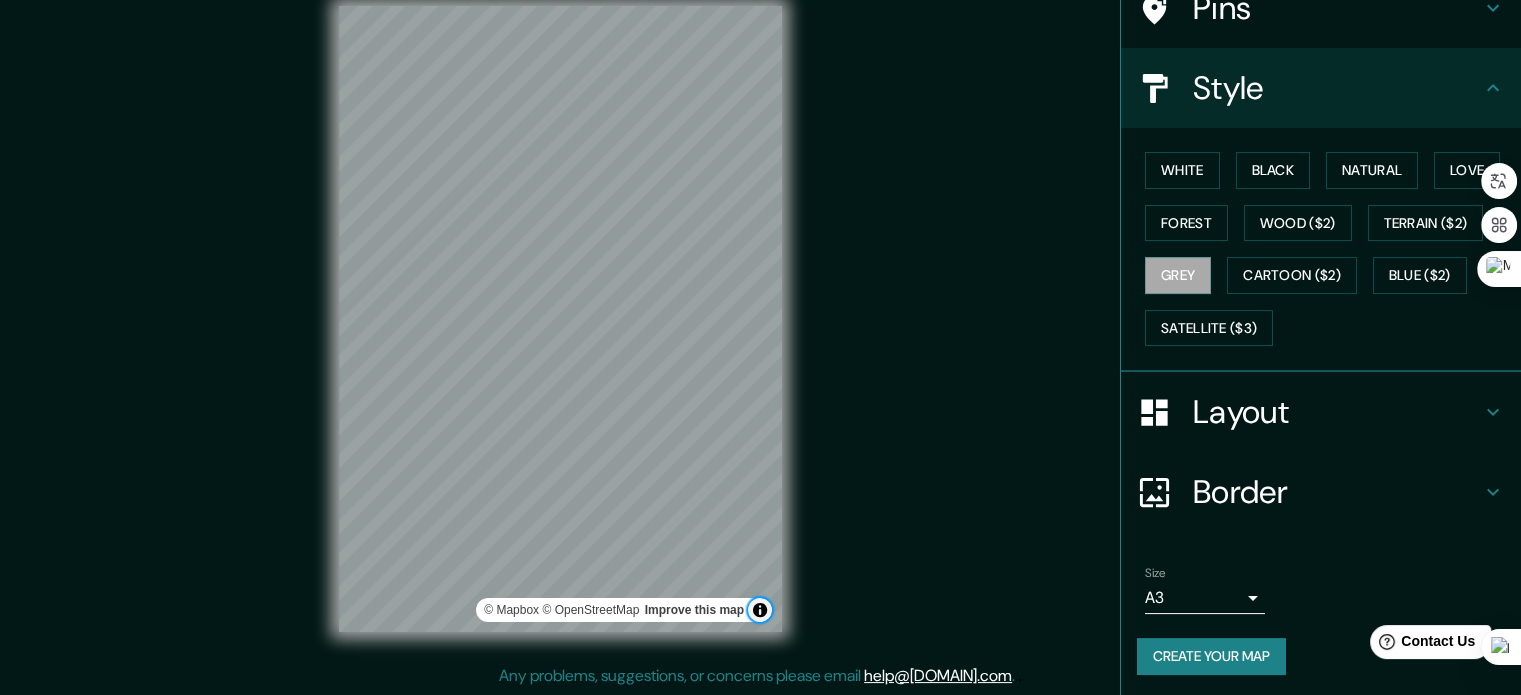 click at bounding box center [760, 610] 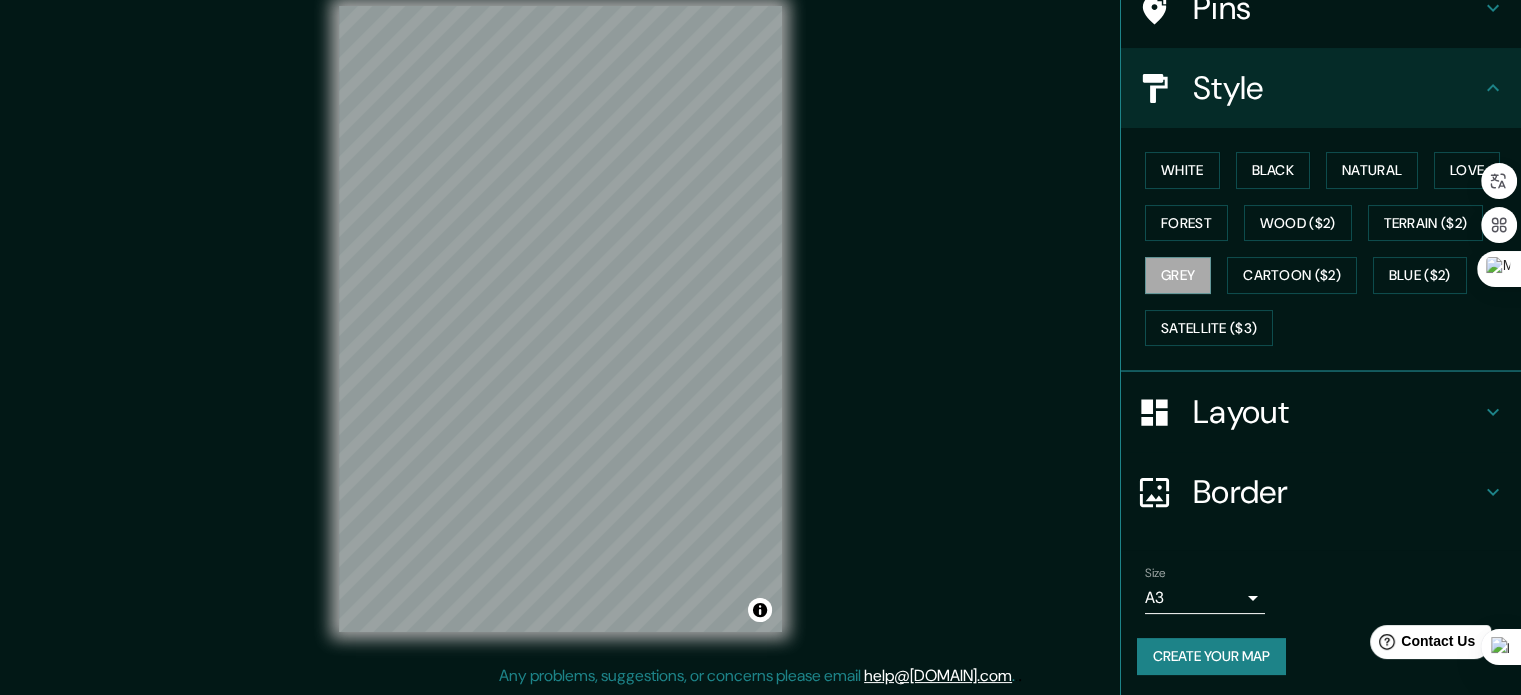 click on "Create your map" at bounding box center (1211, 656) 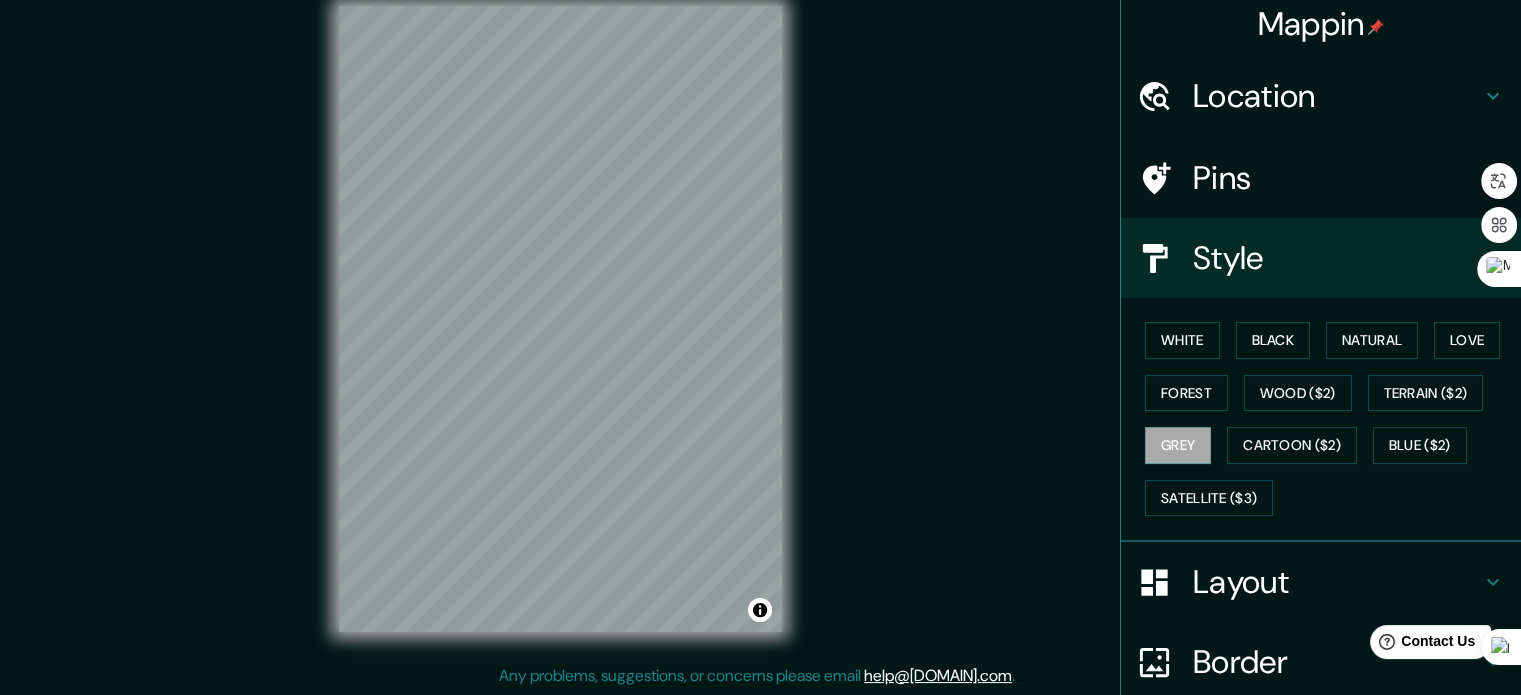 scroll, scrollTop: 0, scrollLeft: 0, axis: both 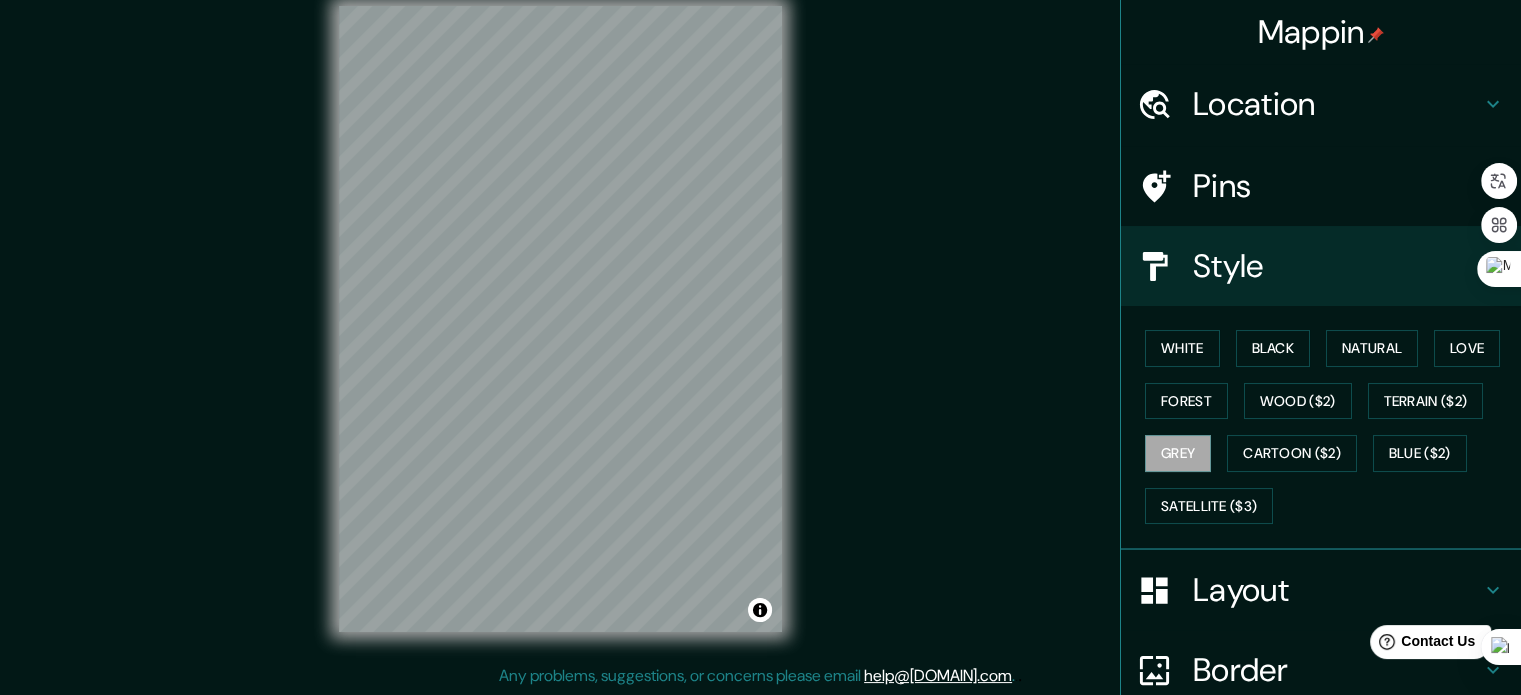 click on "Pins" at bounding box center (1337, 186) 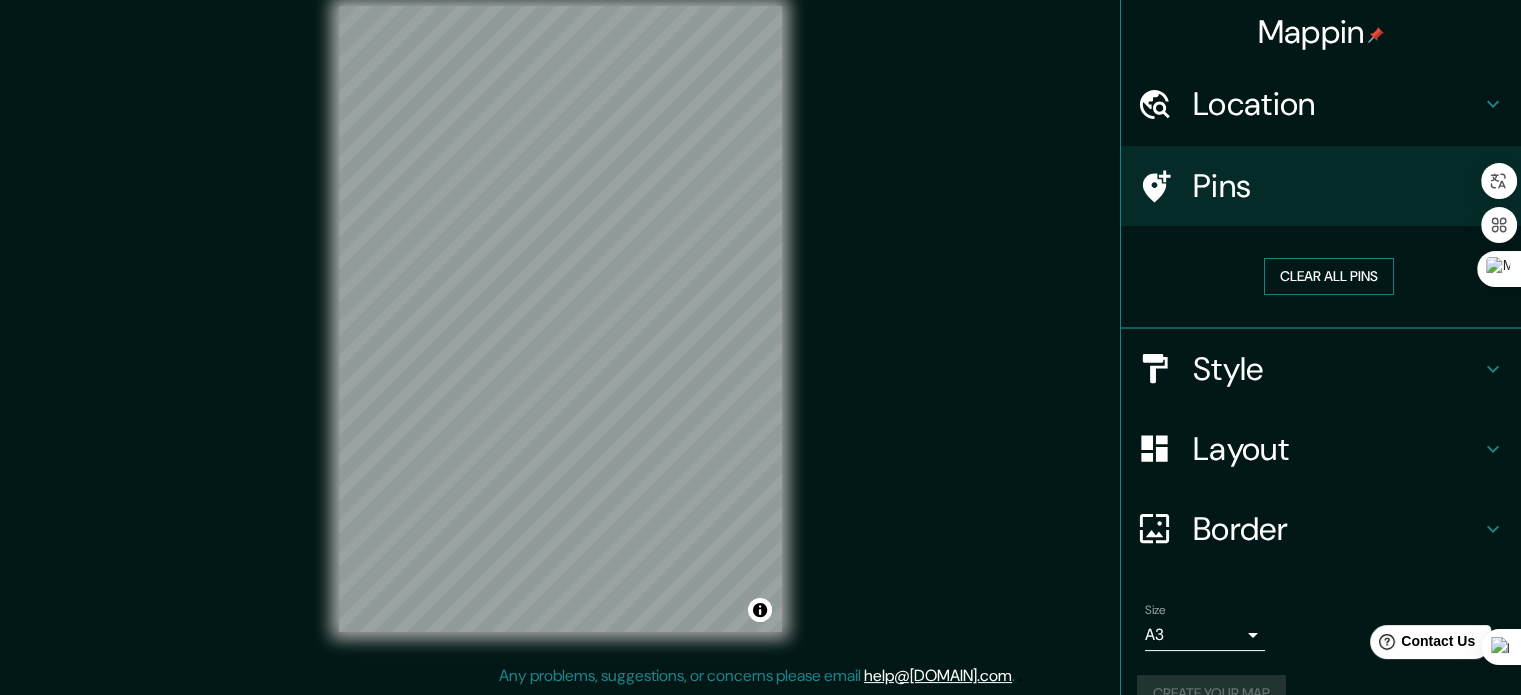 click on "Clear all pins" at bounding box center (1329, 276) 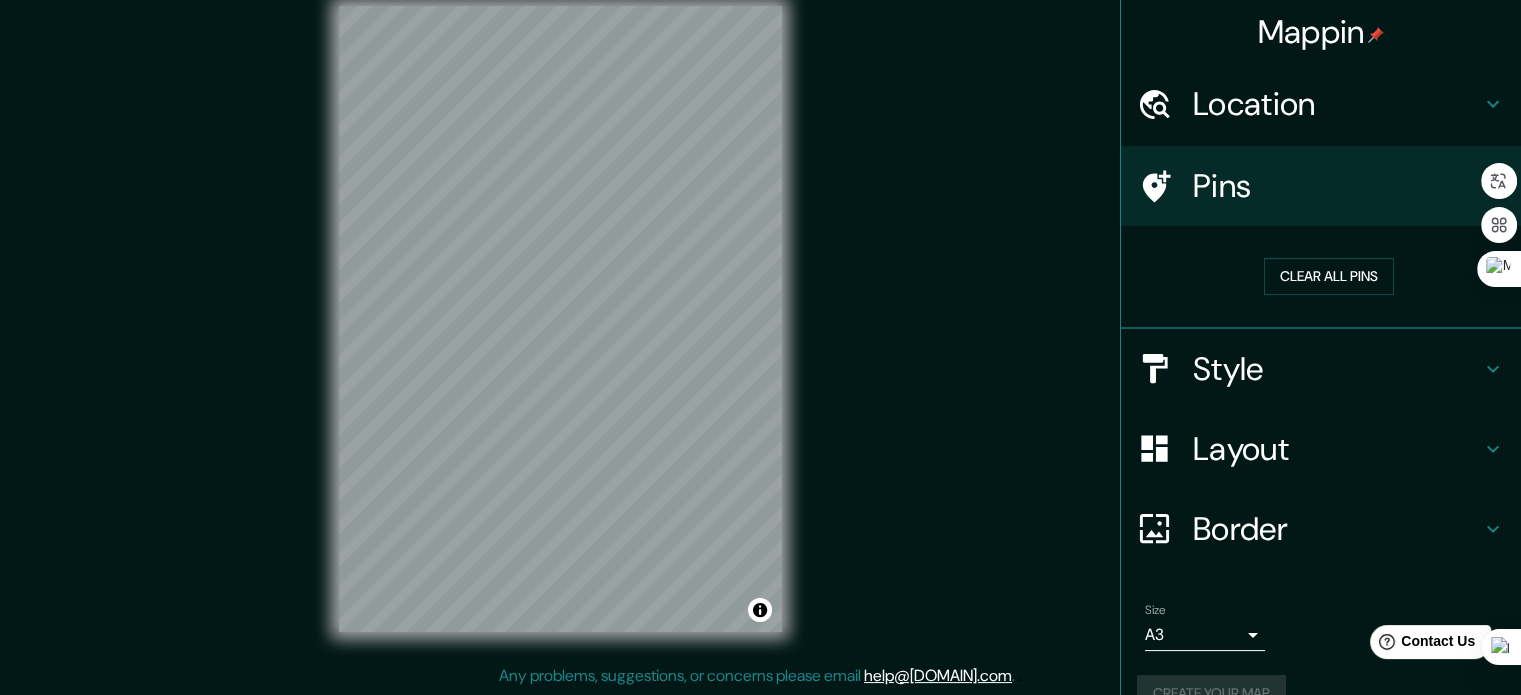 scroll, scrollTop: 0, scrollLeft: 0, axis: both 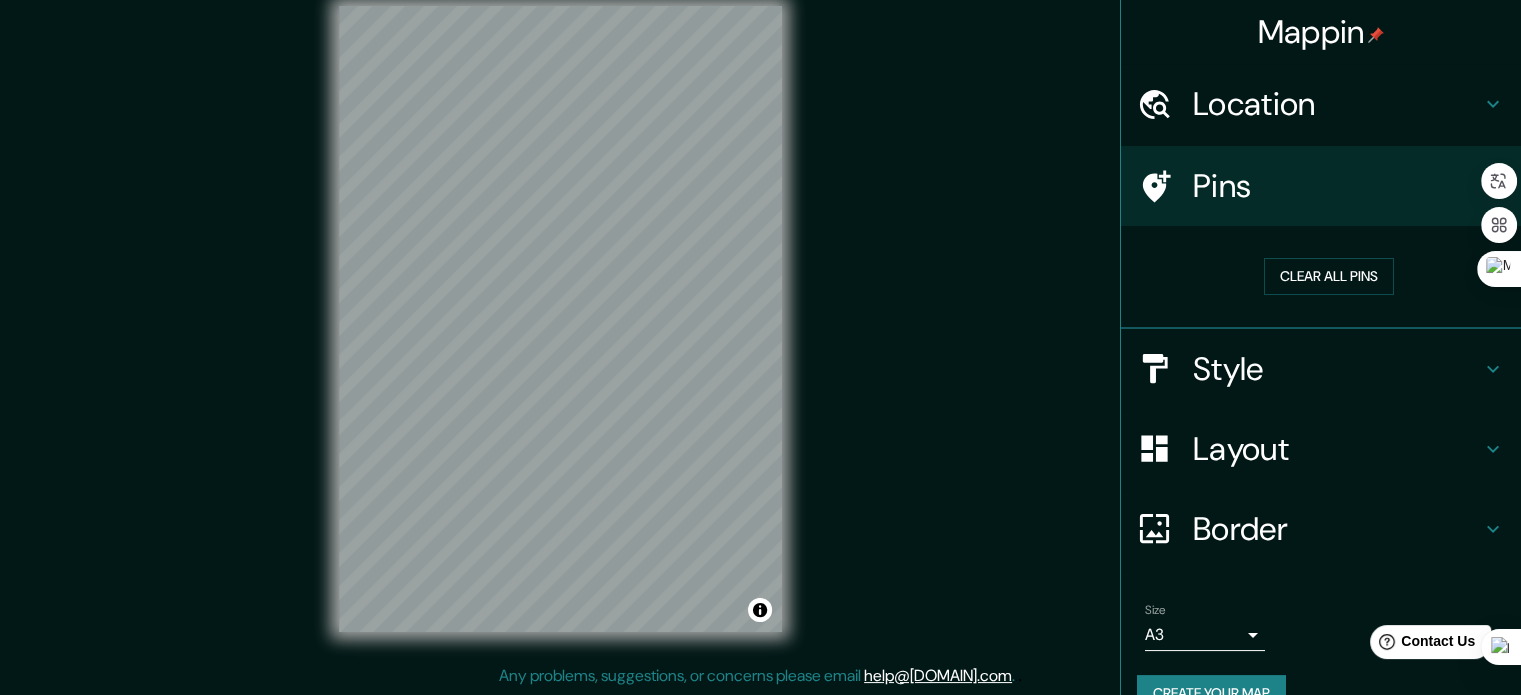 click on "Pins" at bounding box center [1337, 186] 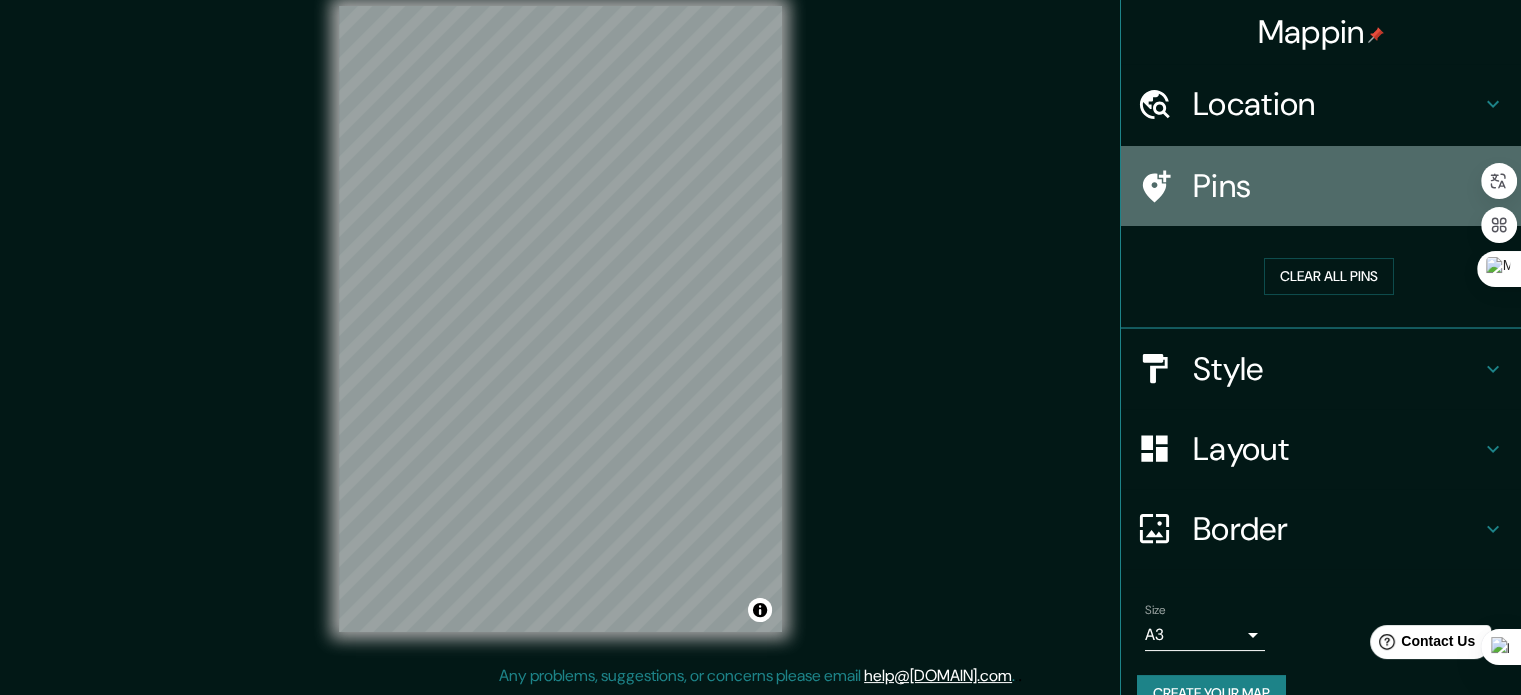click 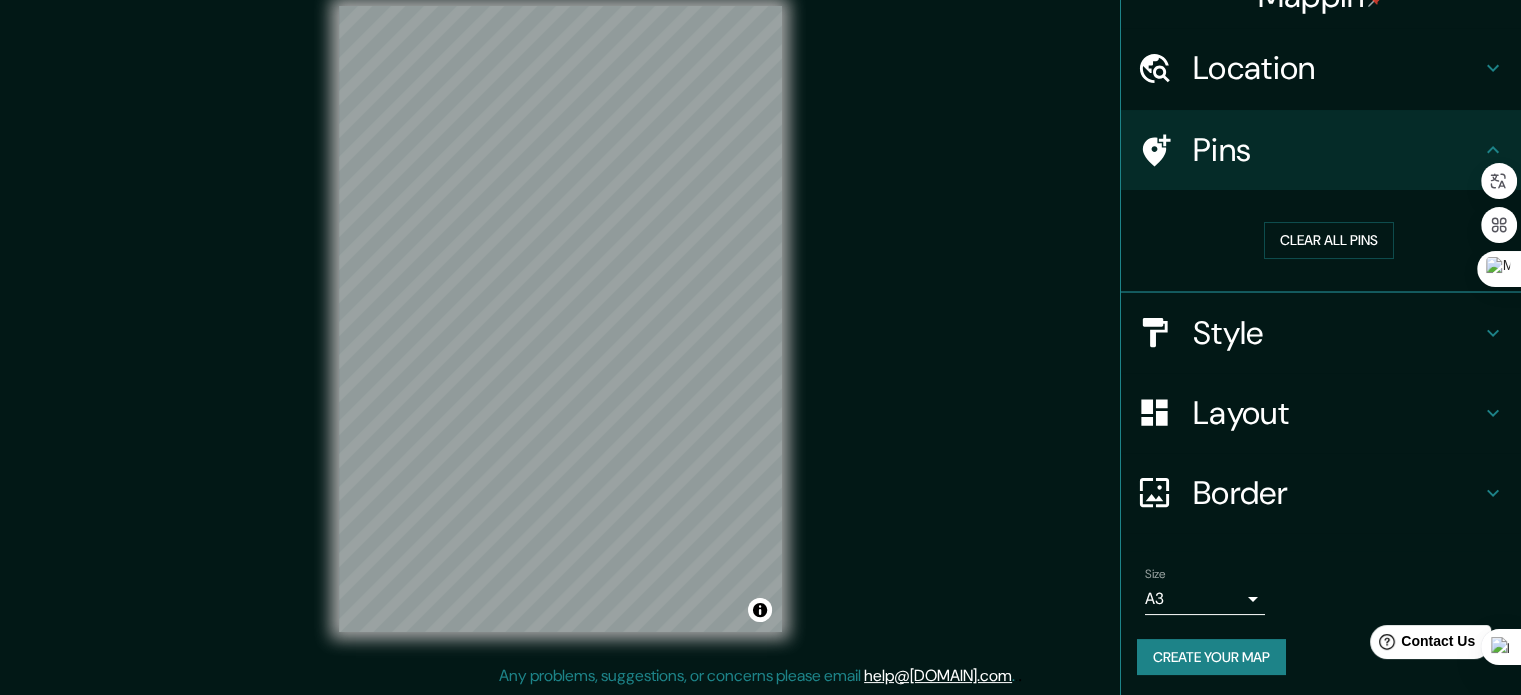 scroll, scrollTop: 38, scrollLeft: 0, axis: vertical 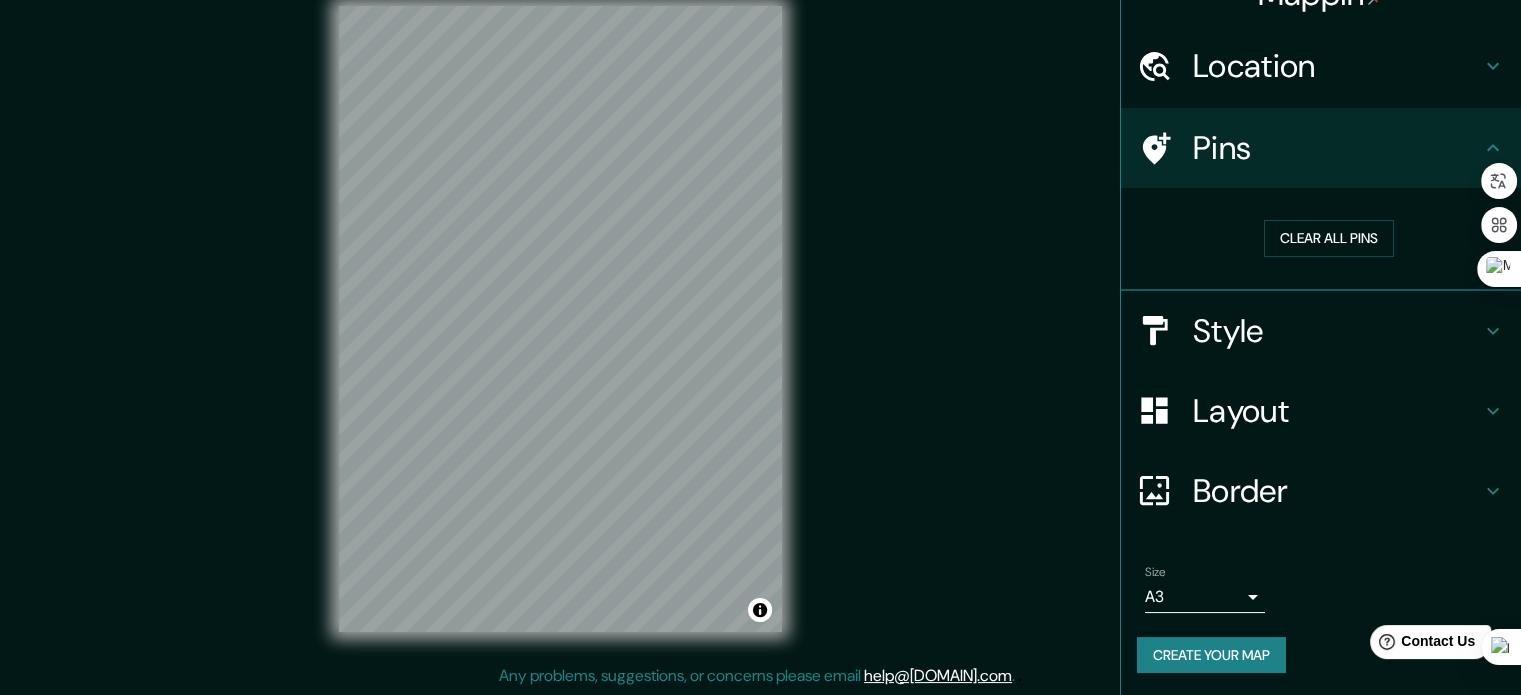click on "Mappin Location [CITY], Departamento de [CITY], [COUNTRY] Pins Clear all pins Style Layout Border Choose a border.  Hint : you can make layers of the frame opaque to create some cool effects. None Simple Transparent Fancy Size A3 a4 Create your map © Mapbox   © OpenStreetMap   Improve this map Any problems, suggestions, or concerns please email    help@mappin.pro . . ." at bounding box center [760, 321] 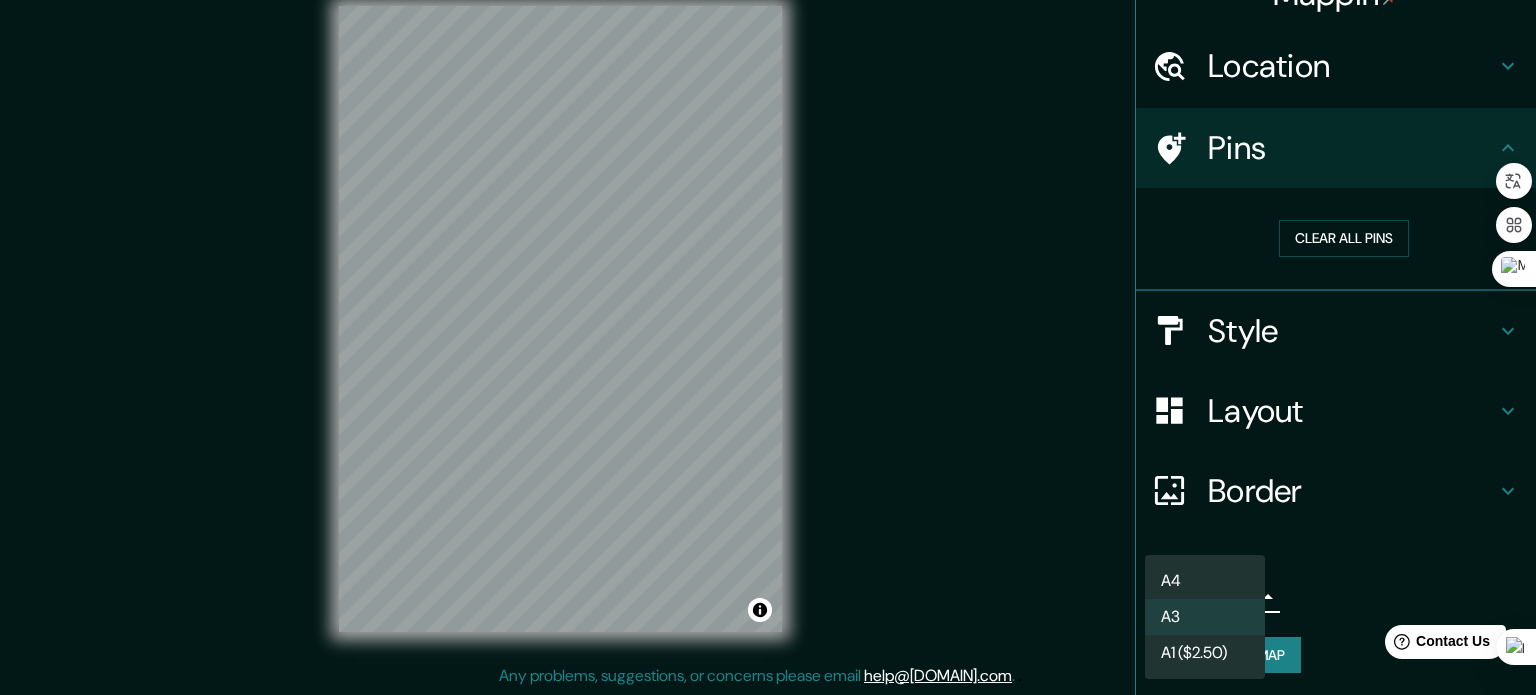click on "A3" at bounding box center [1205, 617] 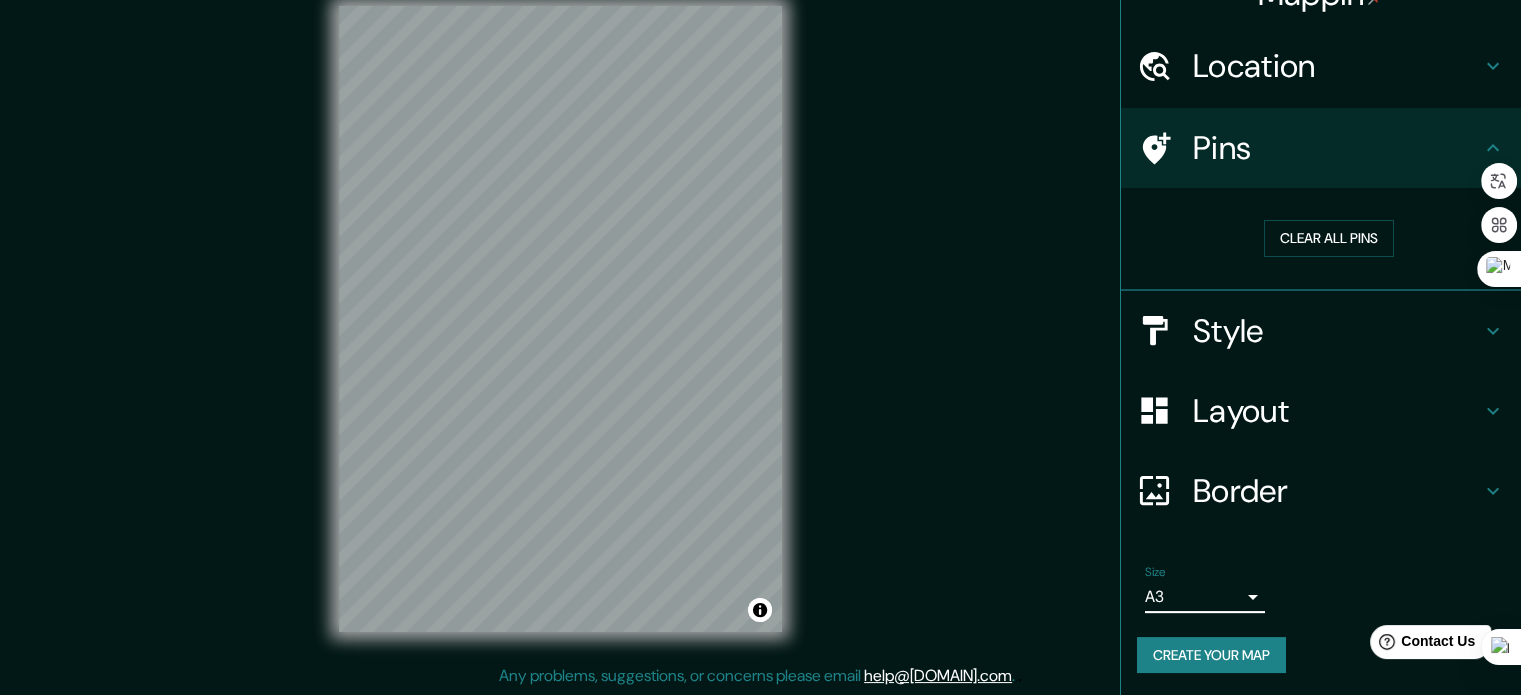 click on "Create your map" at bounding box center [1211, 655] 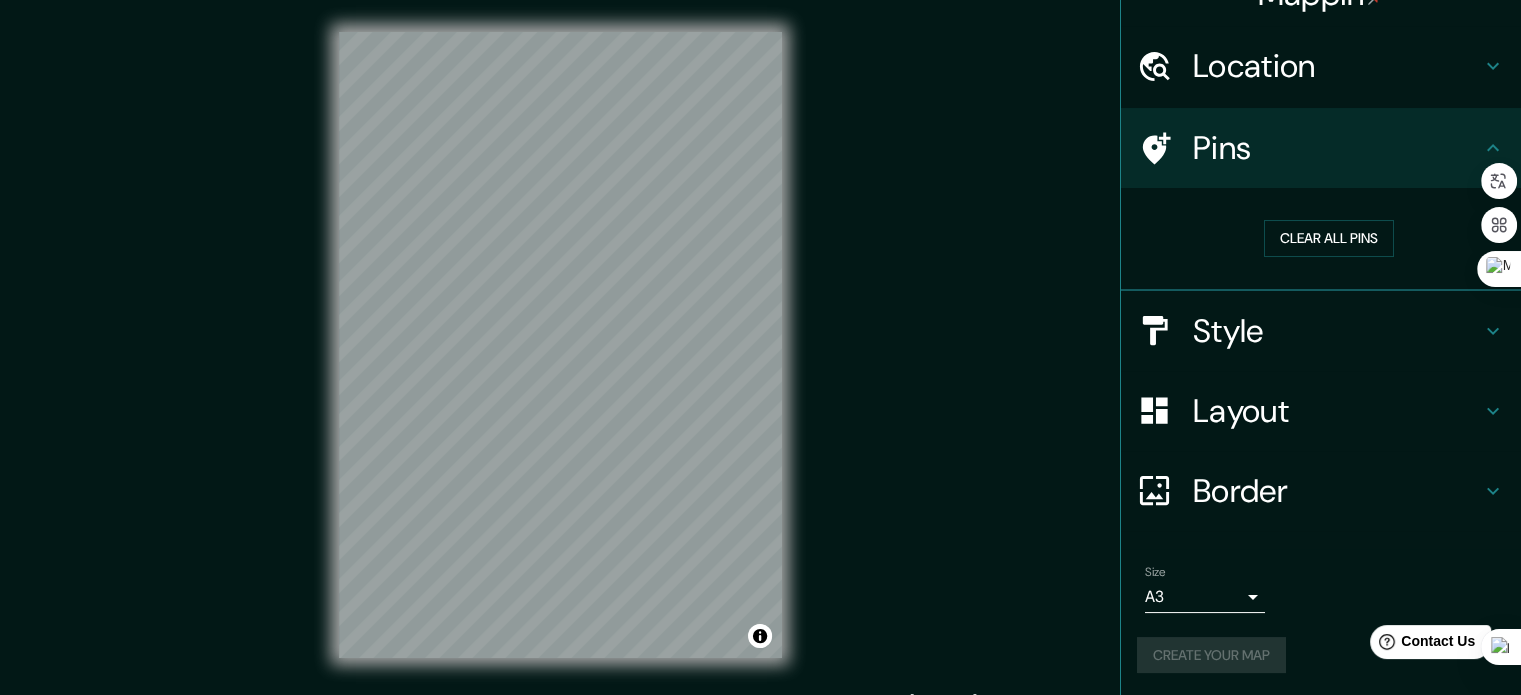 scroll, scrollTop: 0, scrollLeft: 0, axis: both 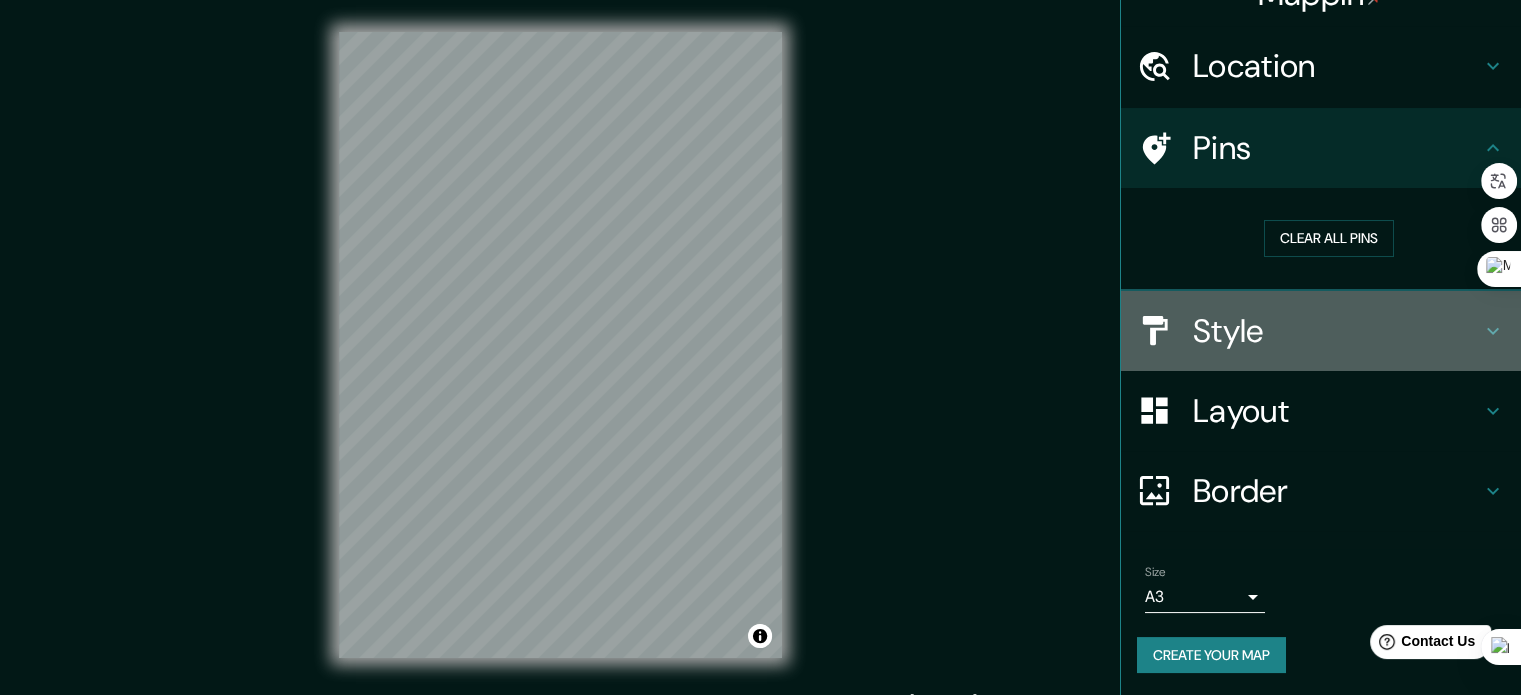 click on "Style" at bounding box center (1337, 331) 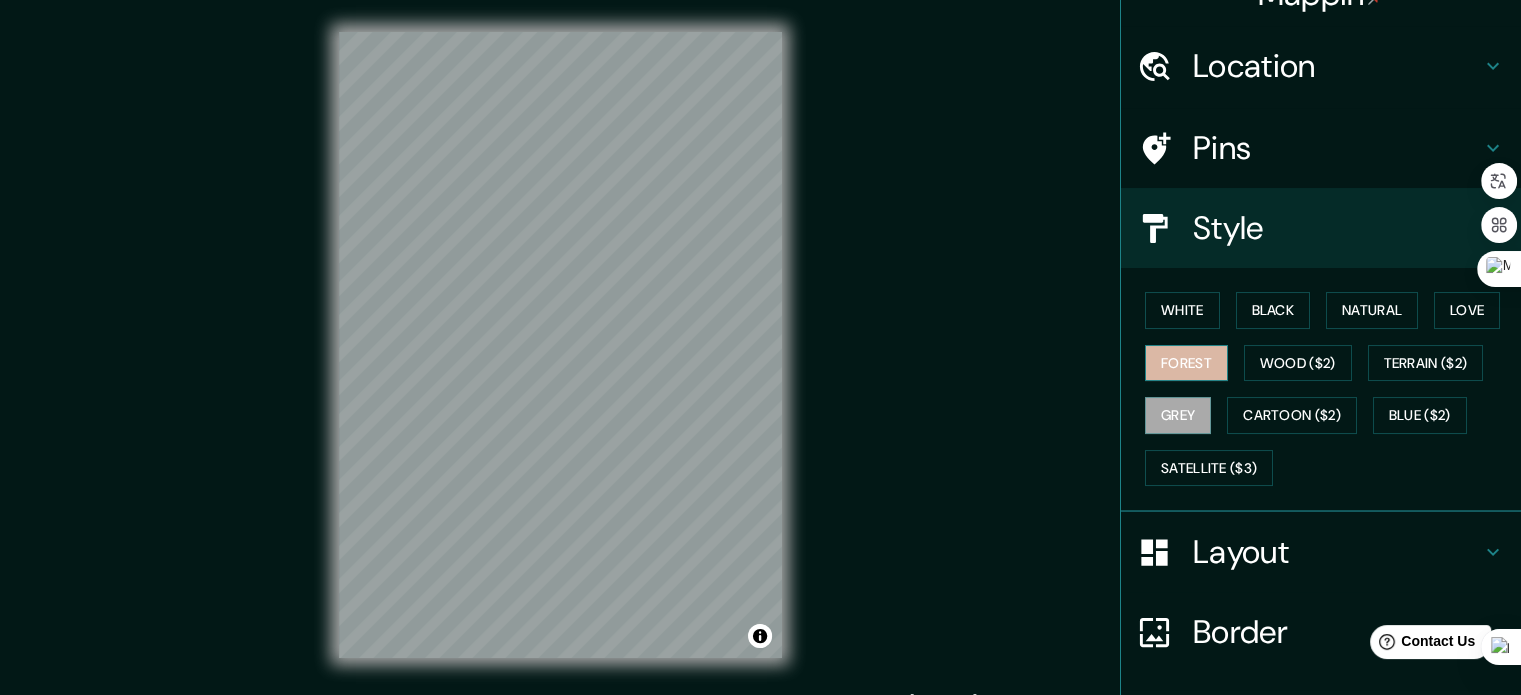 click on "Forest" at bounding box center [1186, 363] 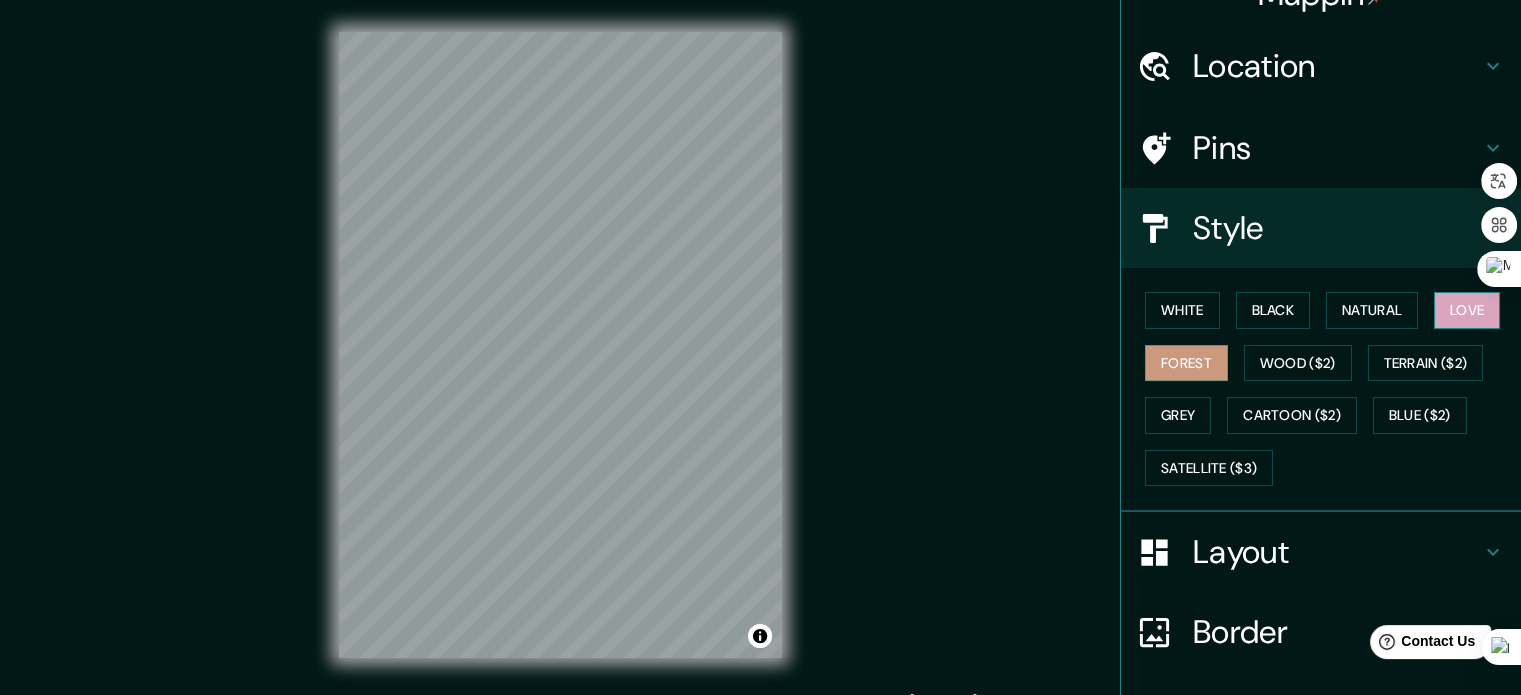 click on "Love" at bounding box center [1467, 310] 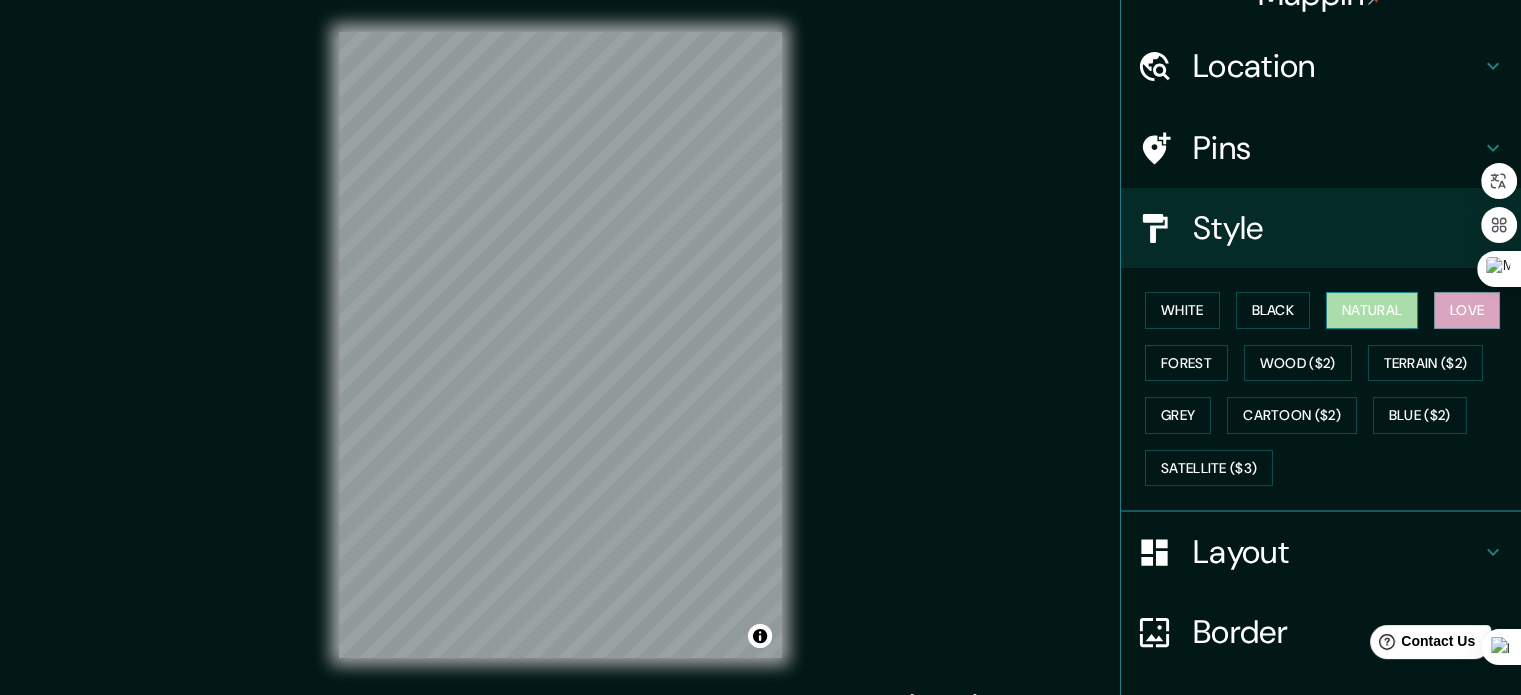 click on "Natural" at bounding box center (1372, 310) 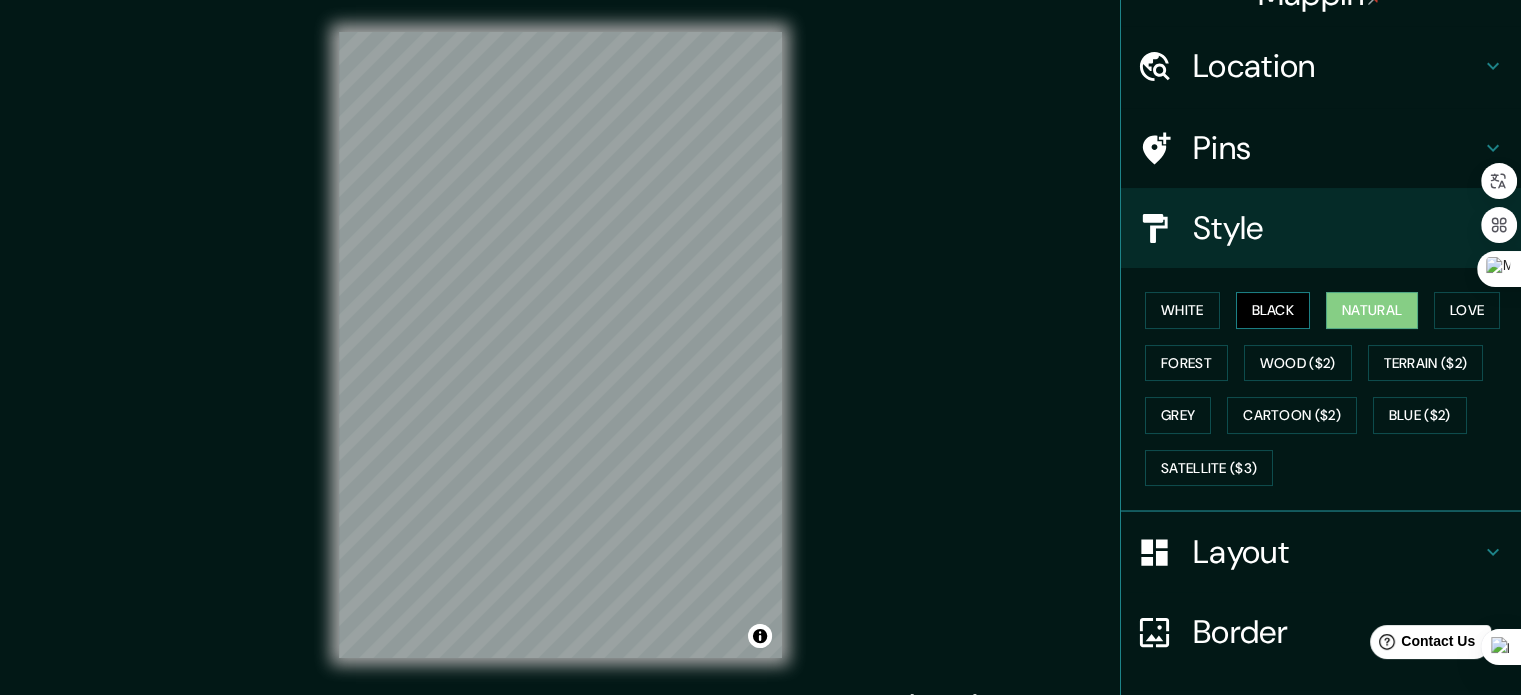click on "Black" at bounding box center (1273, 310) 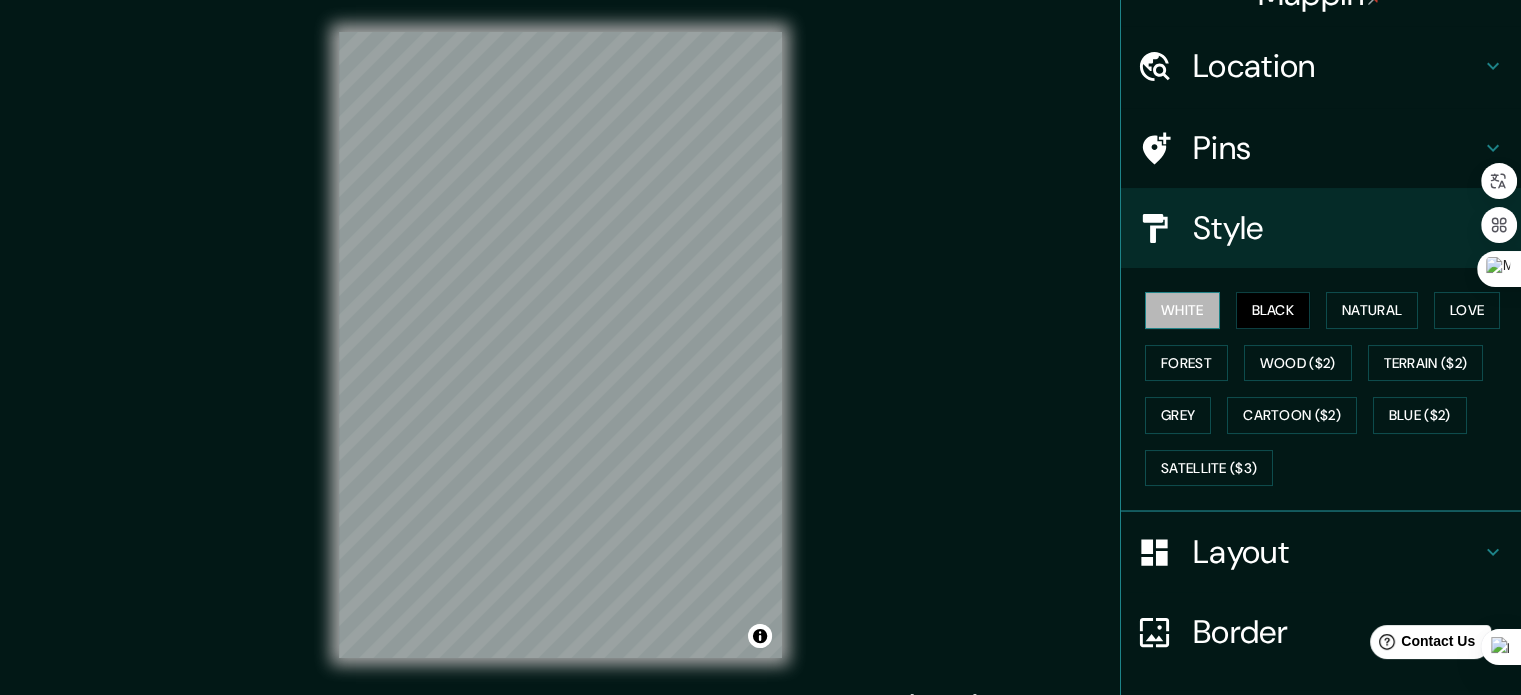 click on "White" at bounding box center [1182, 310] 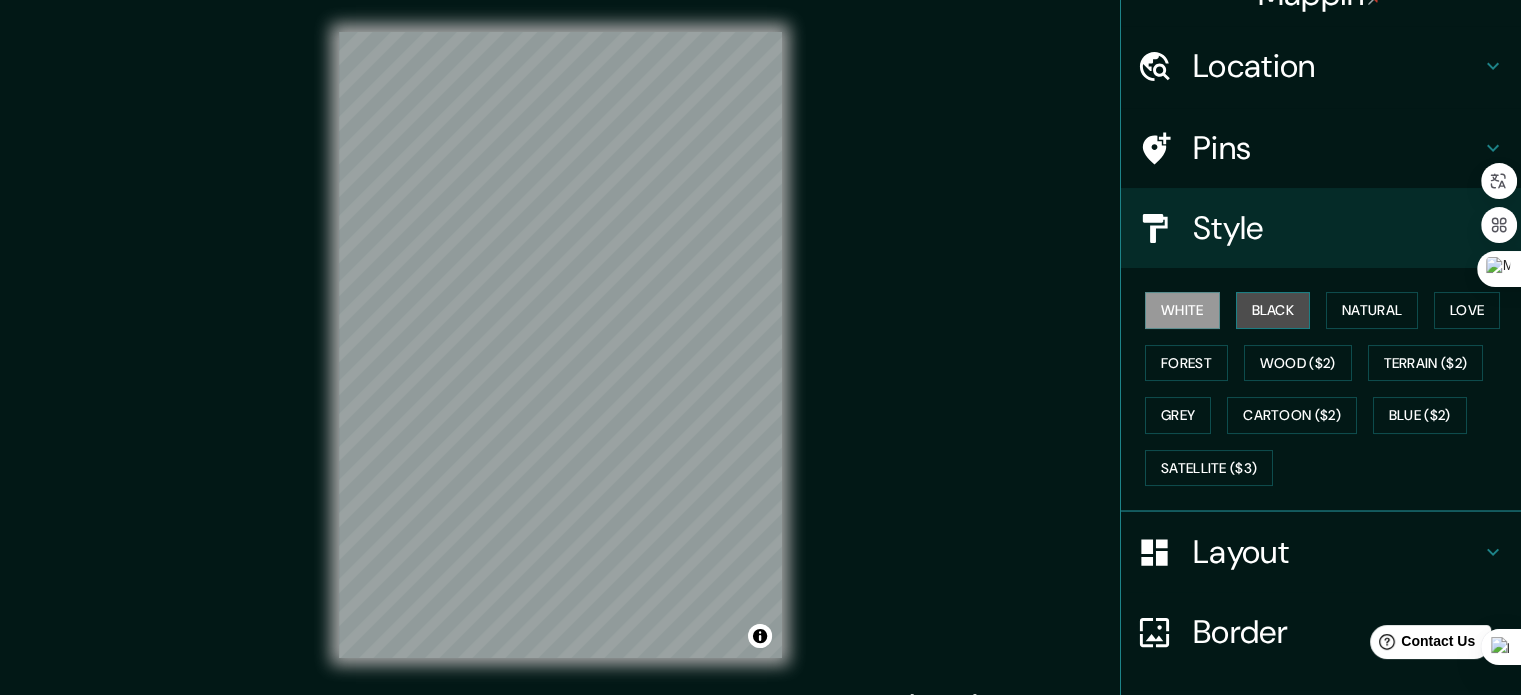 click on "Black" at bounding box center [1273, 310] 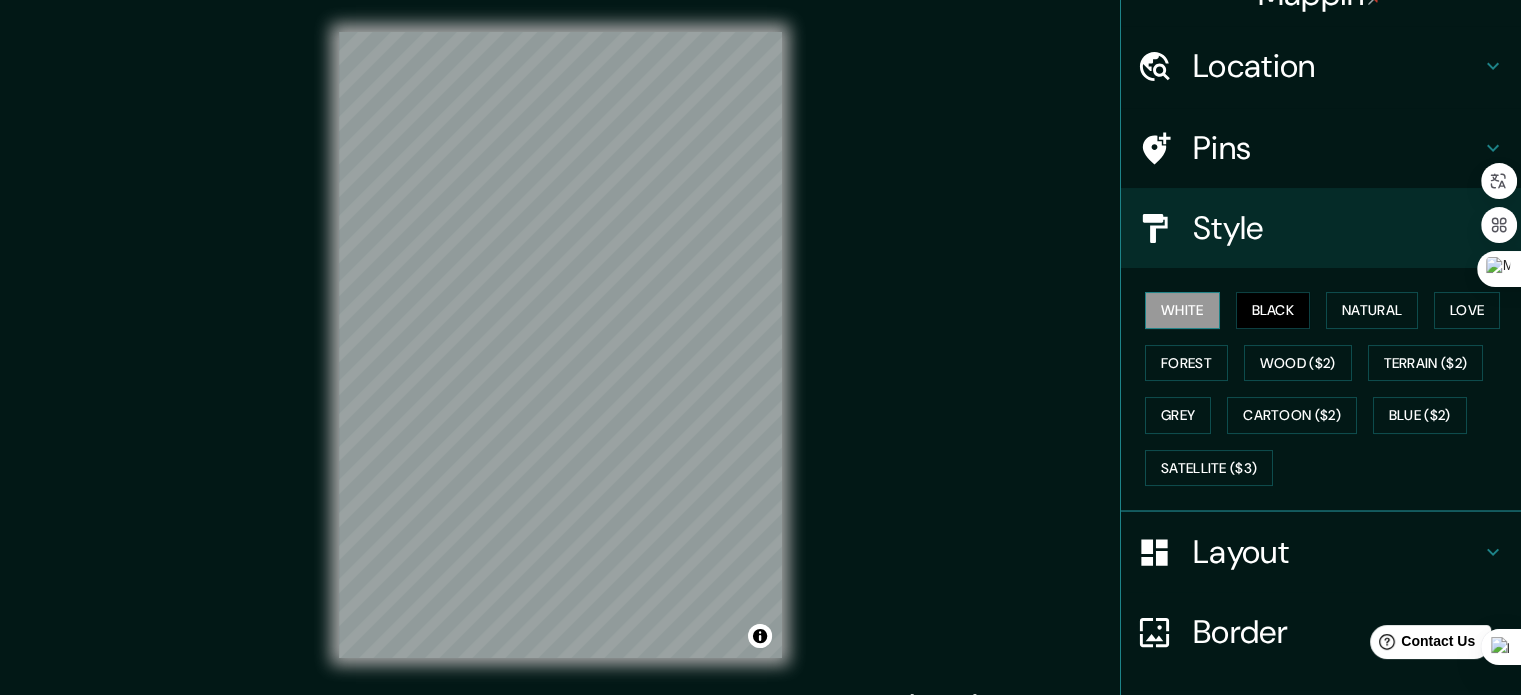click on "White" at bounding box center [1182, 310] 